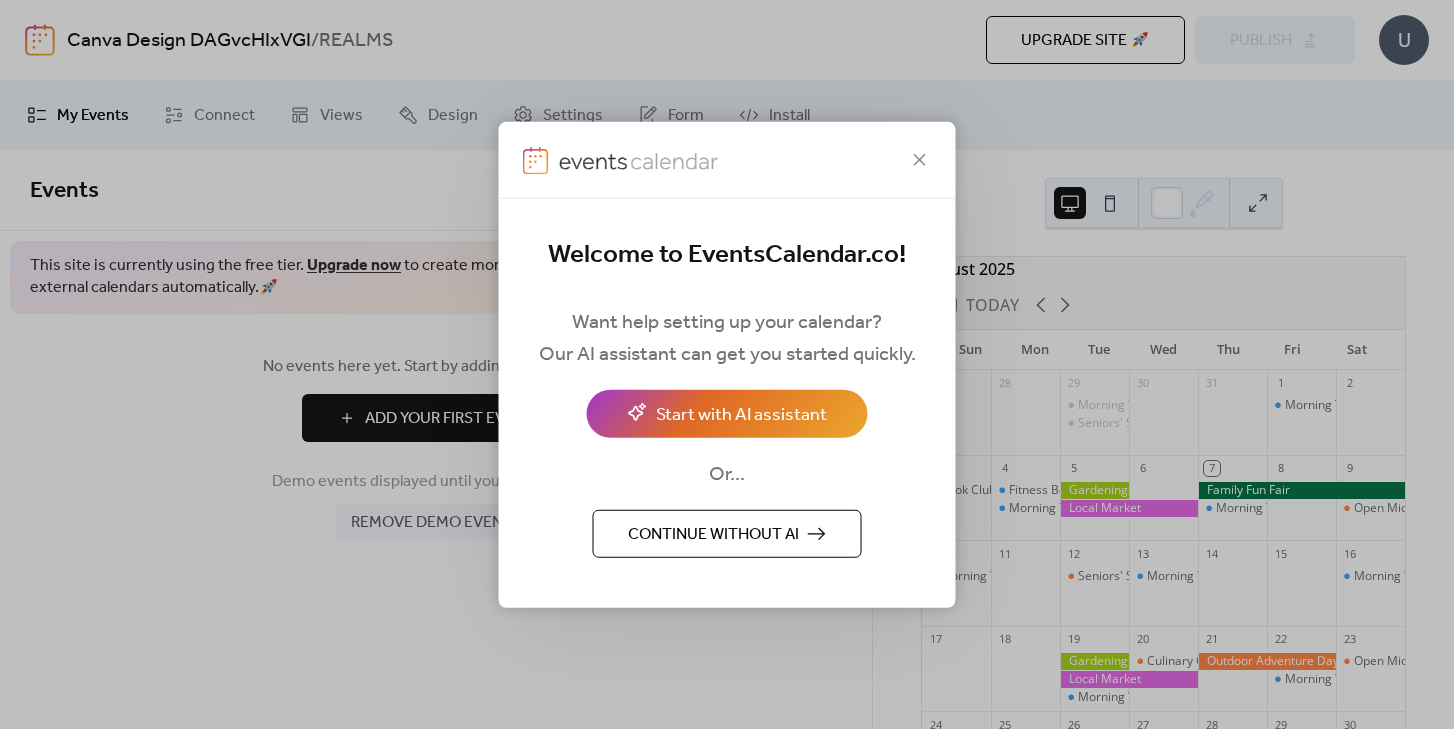 scroll, scrollTop: 0, scrollLeft: 0, axis: both 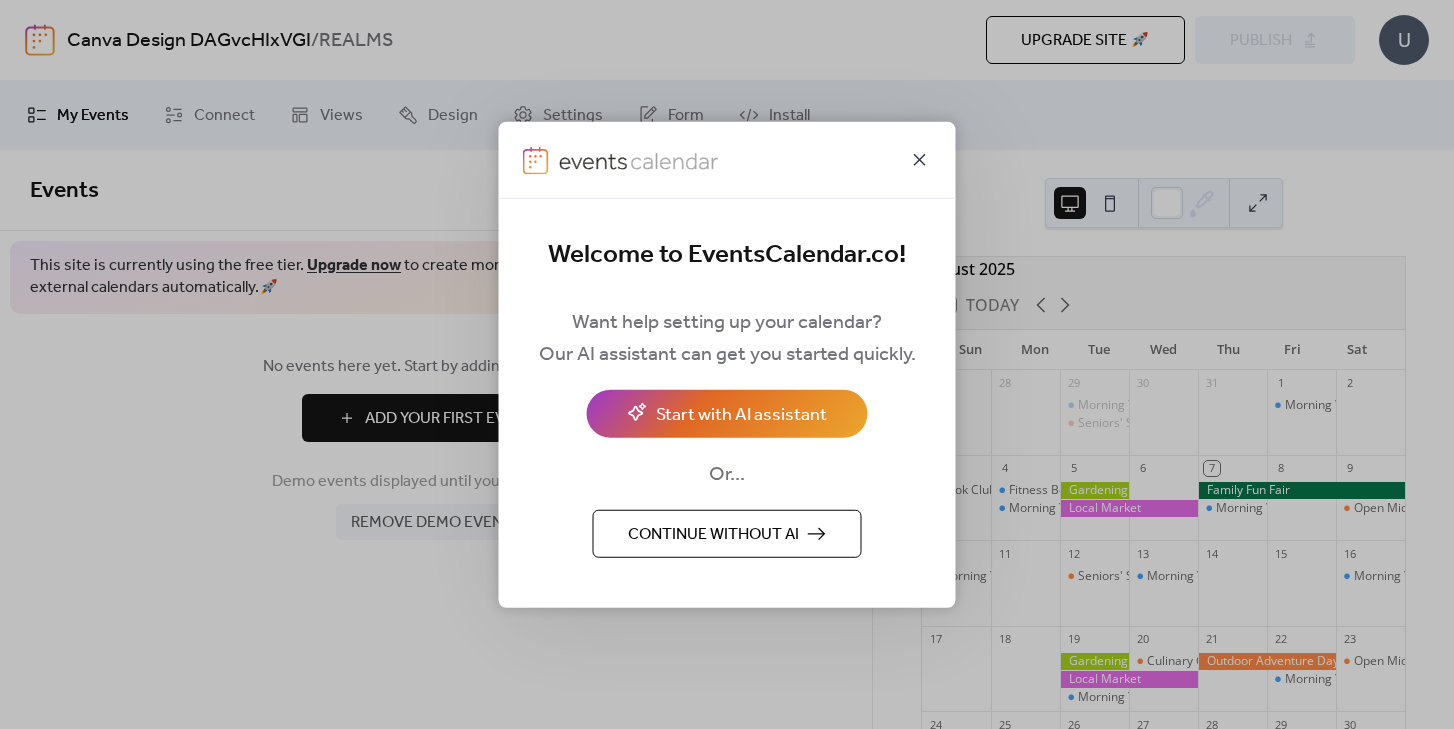click 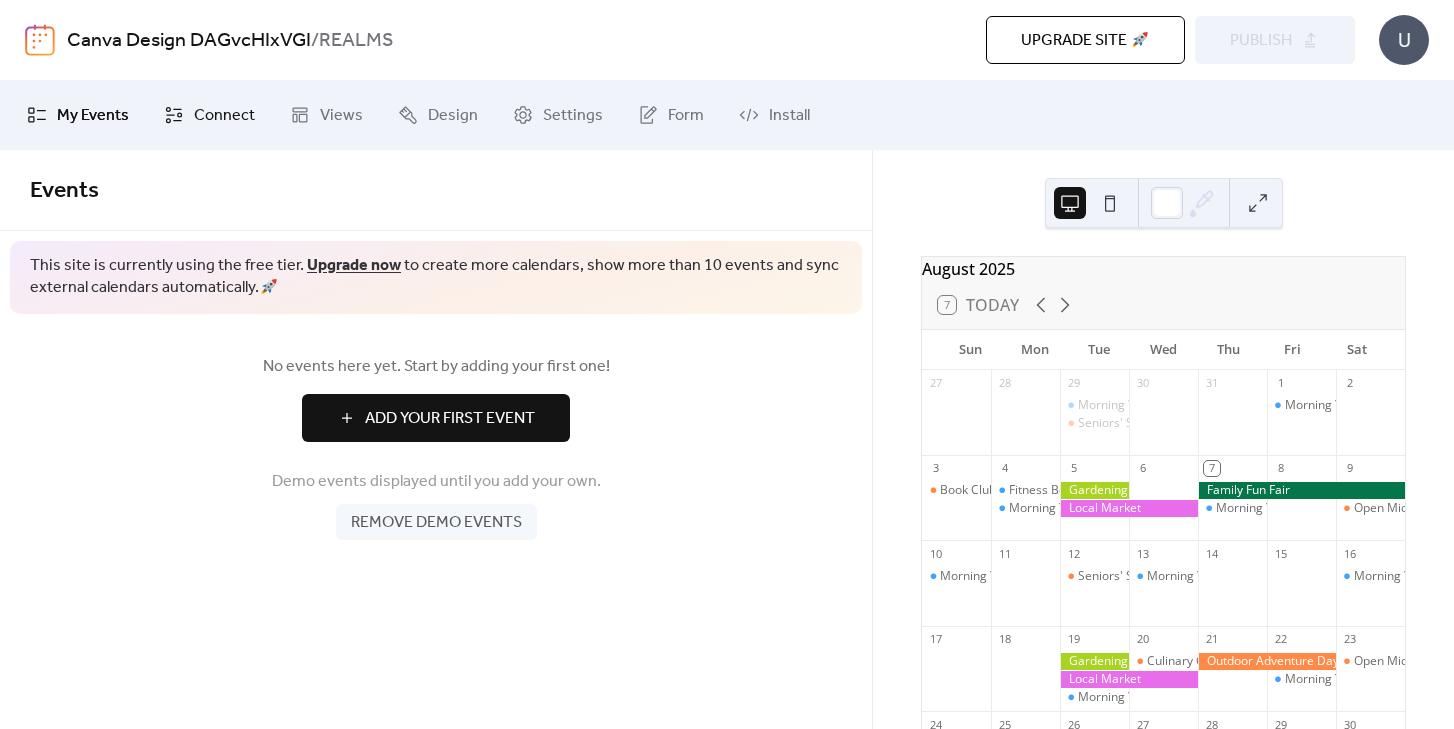 click on "Connect" at bounding box center (224, 116) 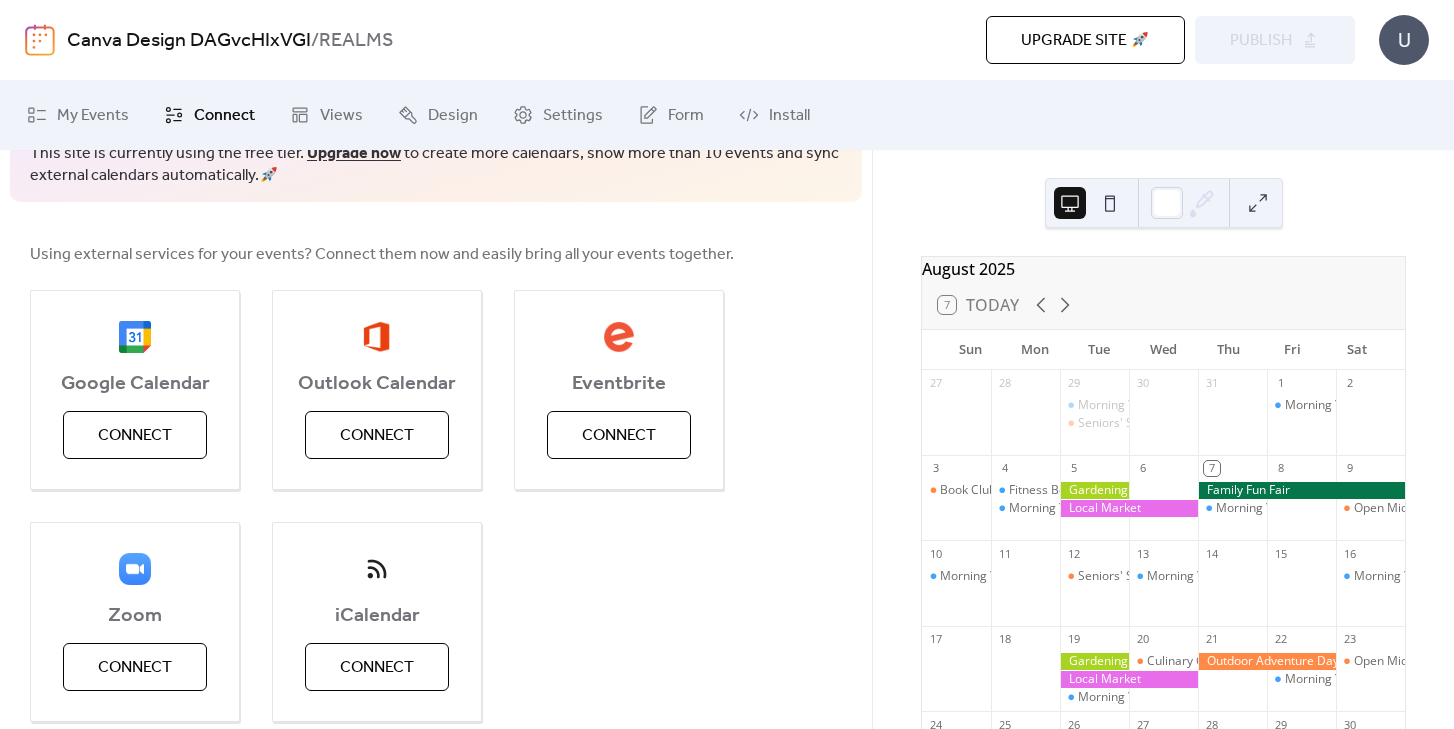 scroll, scrollTop: 115, scrollLeft: 0, axis: vertical 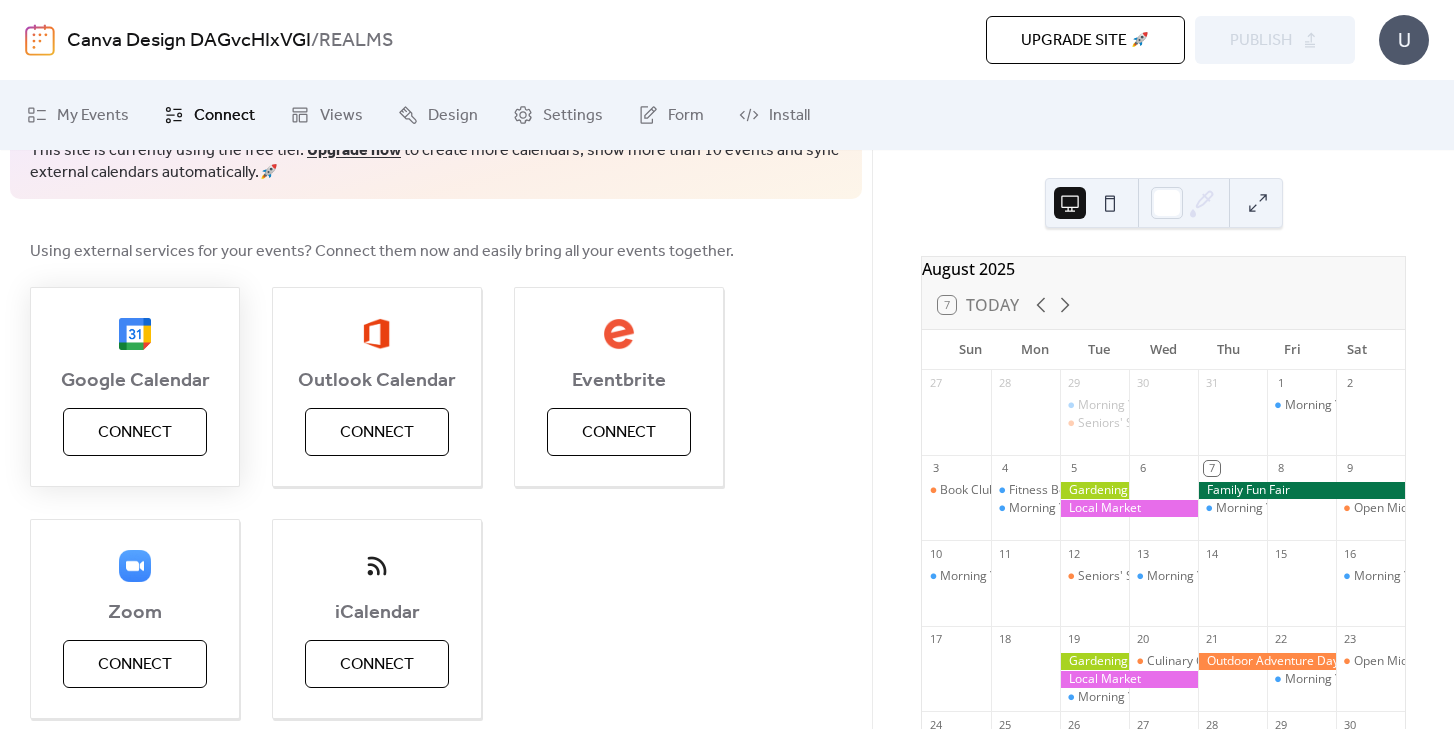 click on "Connect" at bounding box center [135, 433] 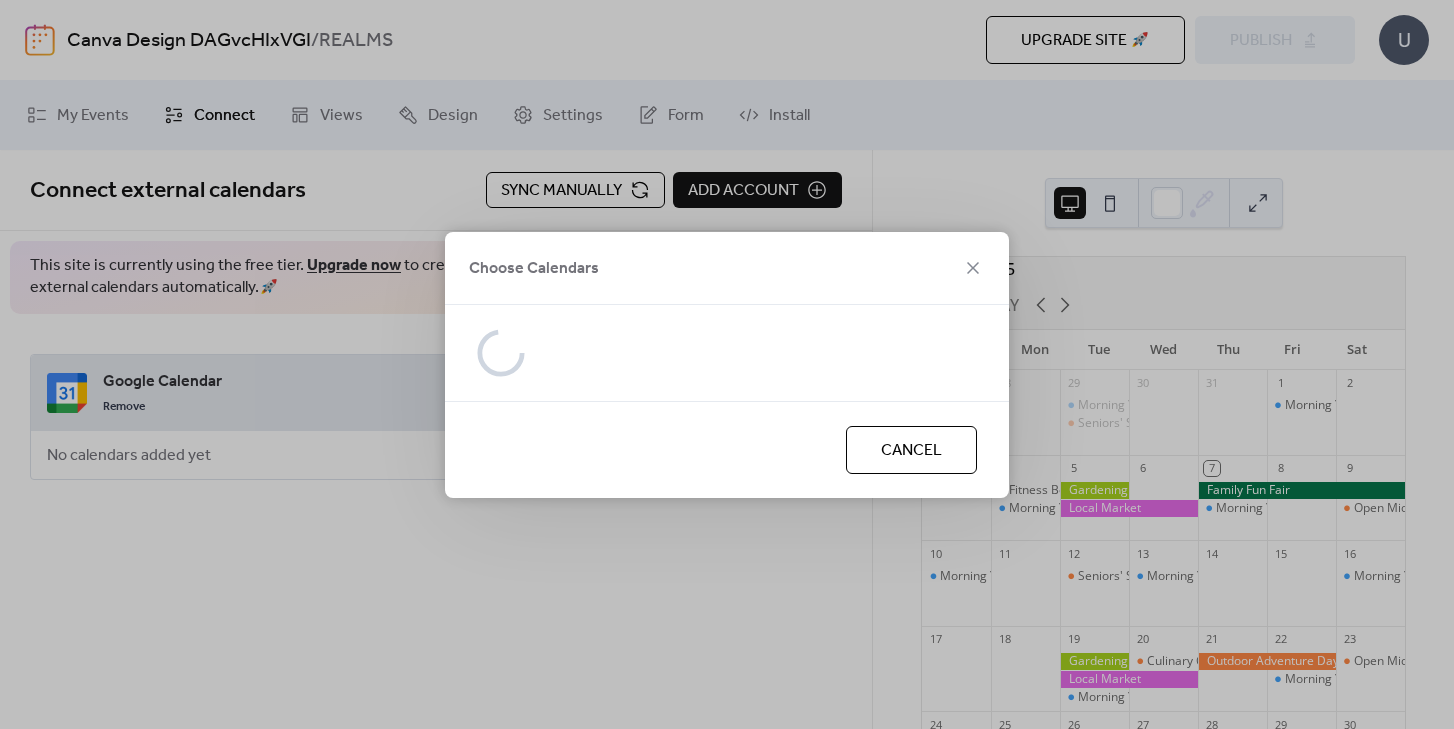 scroll, scrollTop: 0, scrollLeft: 0, axis: both 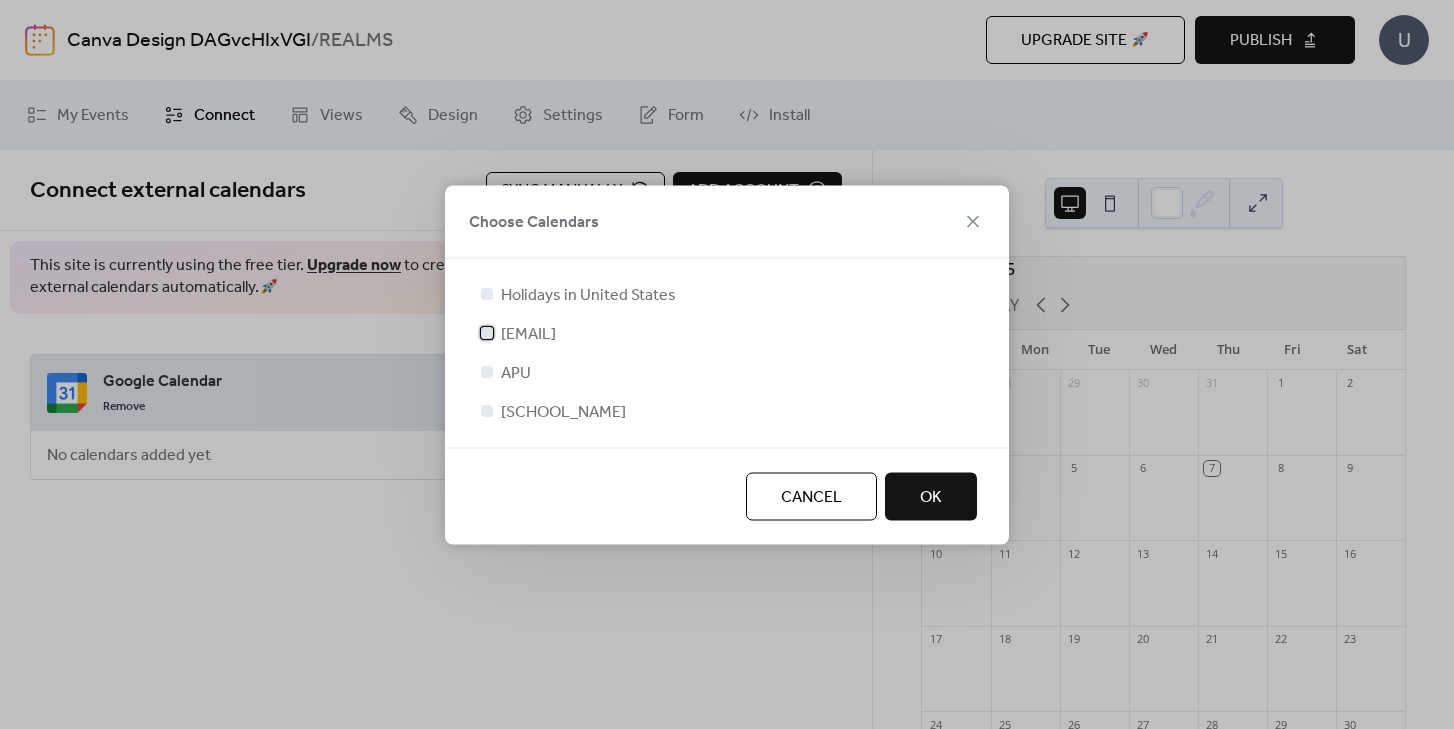 click at bounding box center [487, 332] 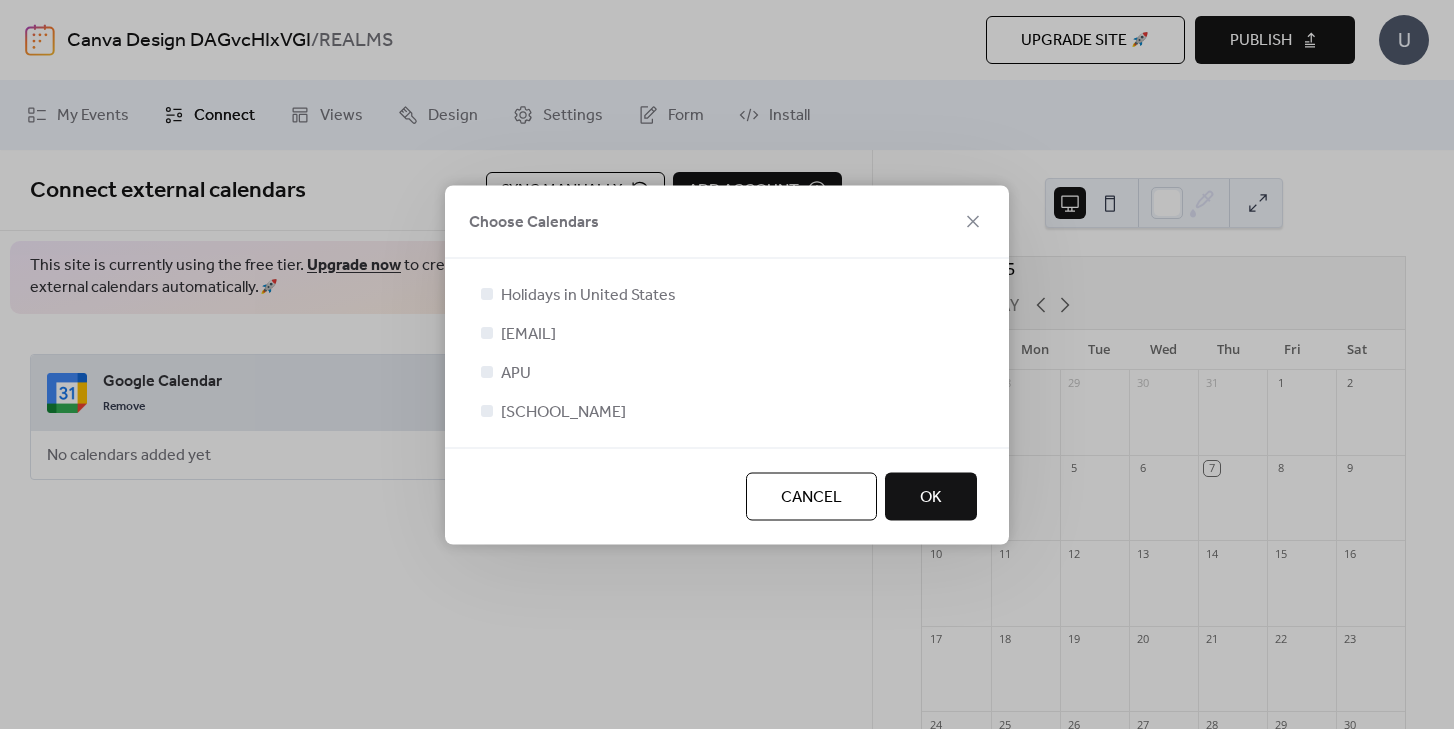 click on "OK" at bounding box center [931, 496] 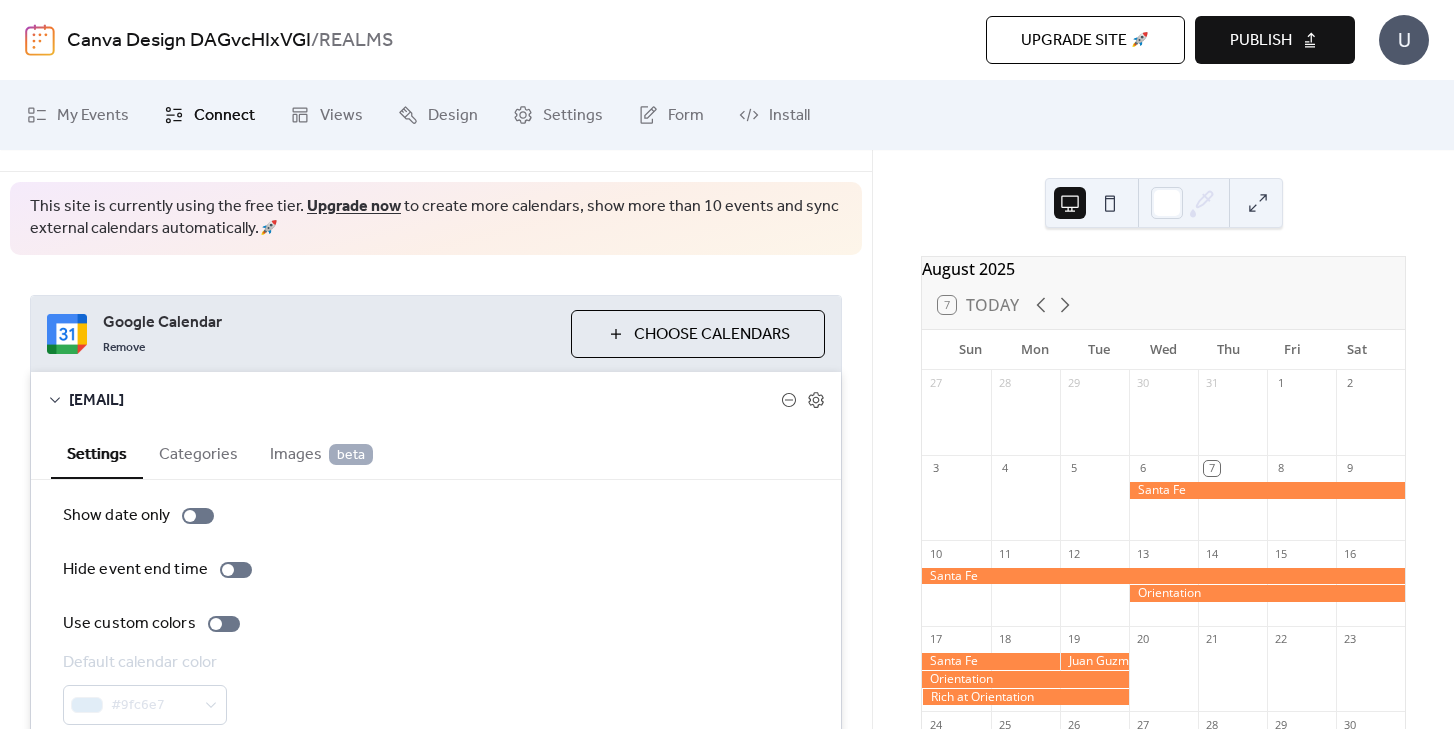 scroll, scrollTop: 0, scrollLeft: 0, axis: both 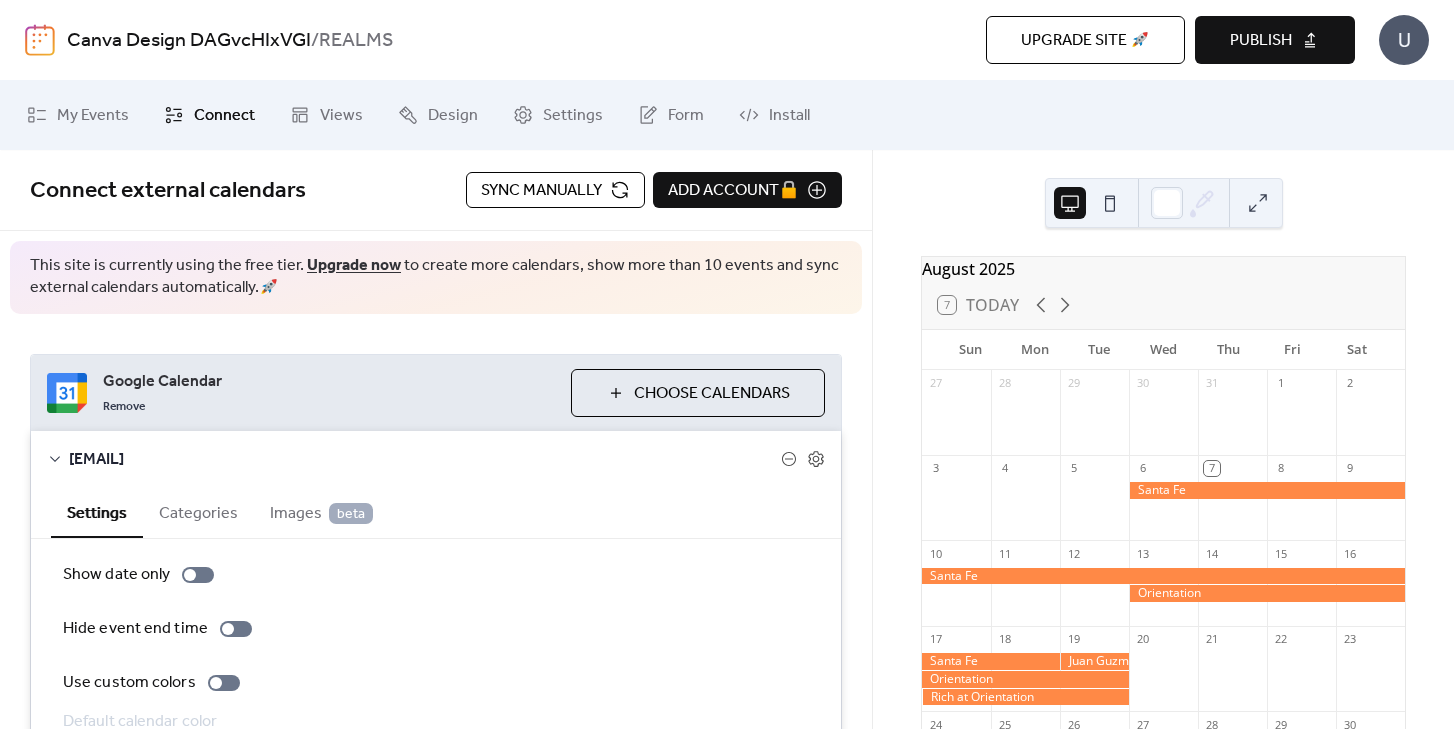 click on "Sync manually" at bounding box center (541, 191) 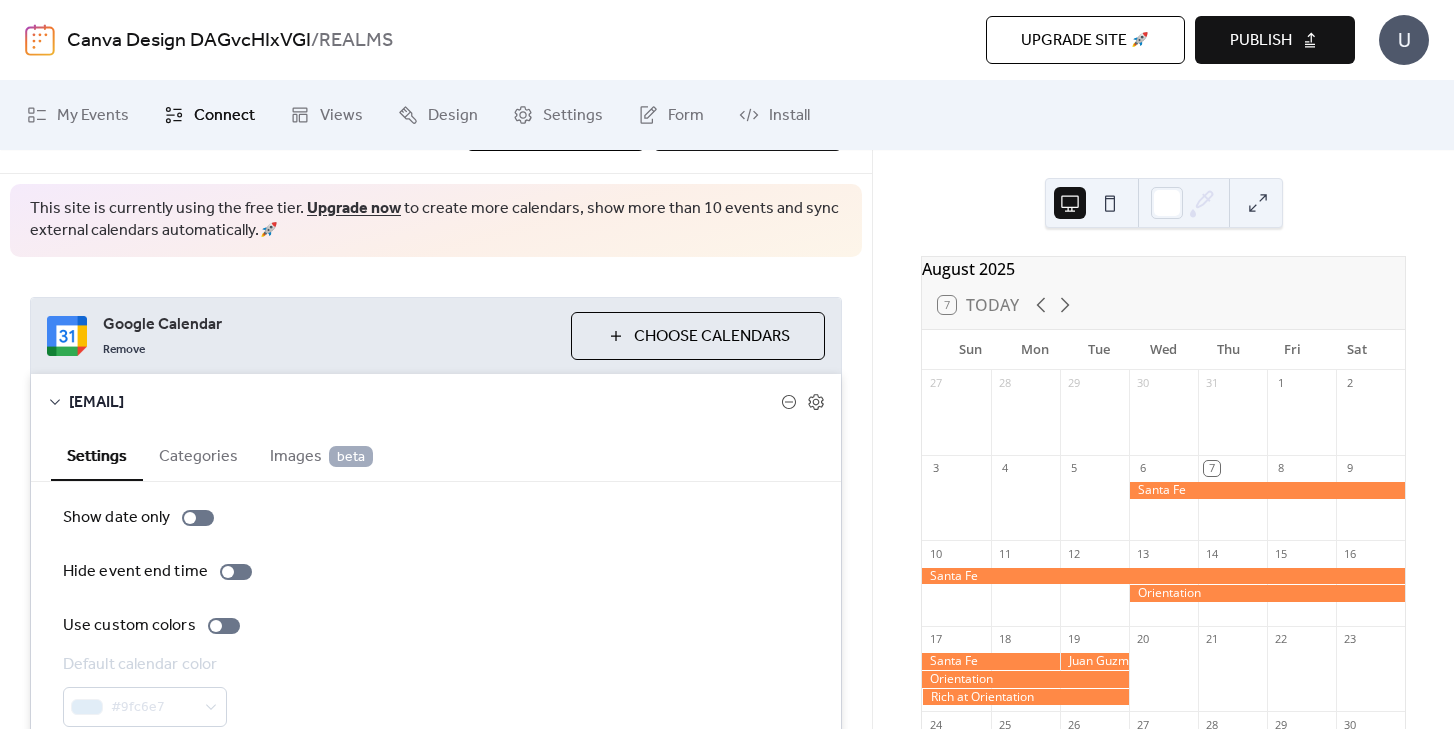 scroll, scrollTop: 0, scrollLeft: 0, axis: both 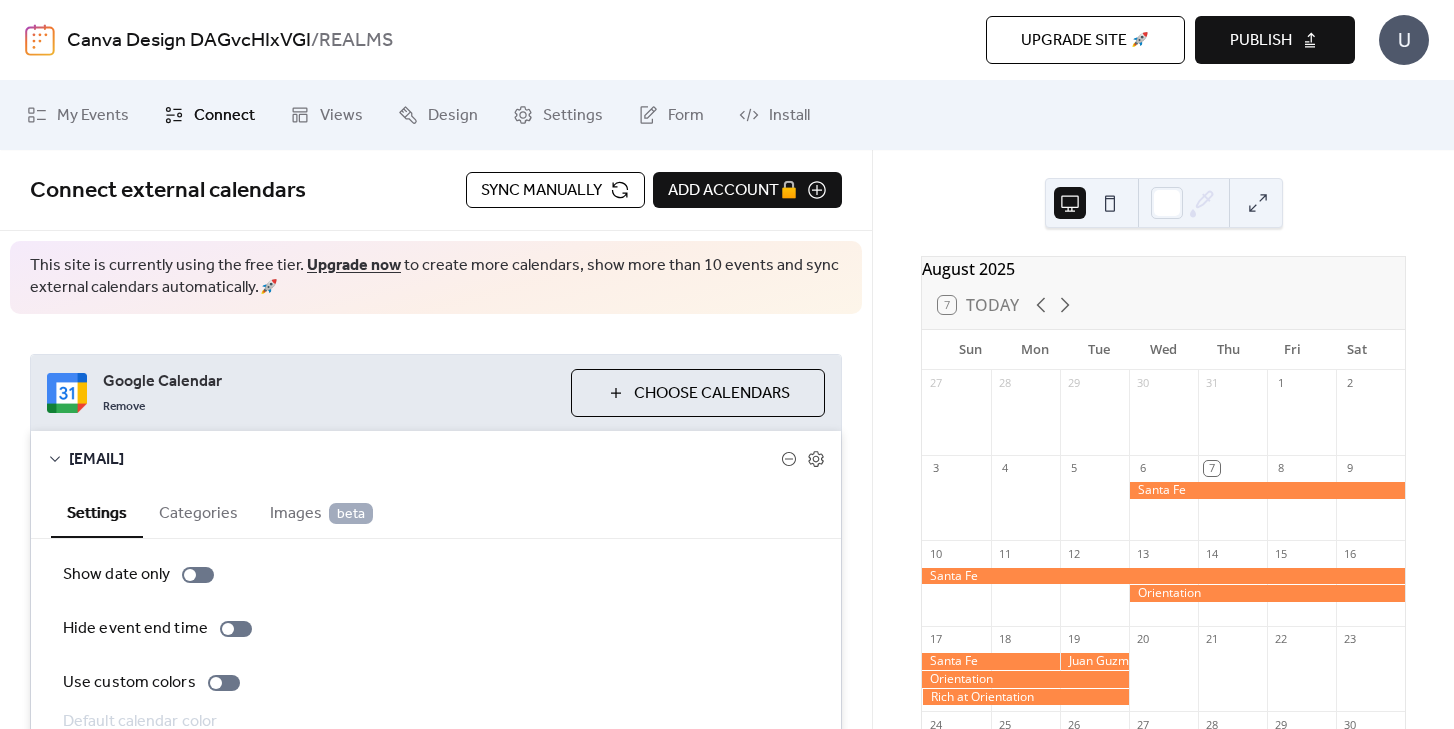 click on "Publish" at bounding box center [1261, 41] 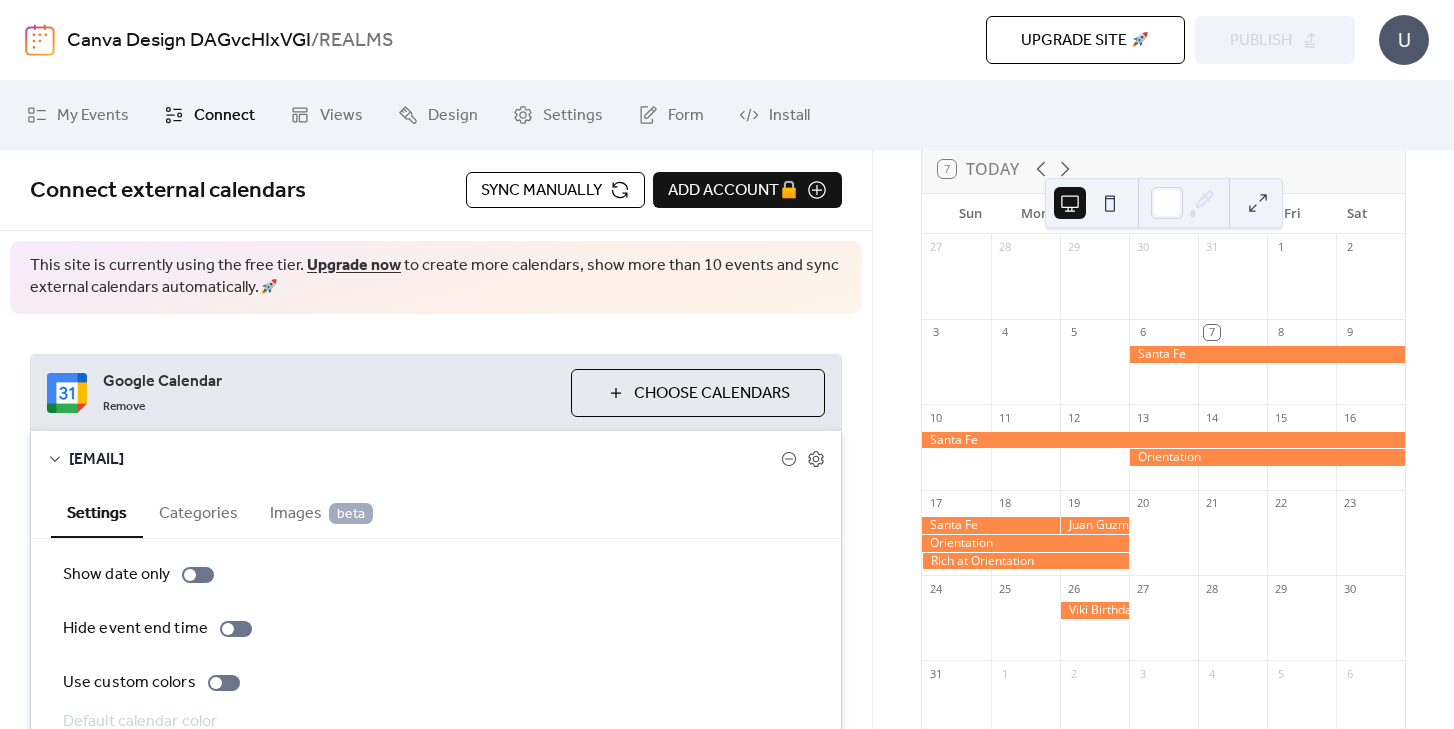 scroll, scrollTop: 0, scrollLeft: 0, axis: both 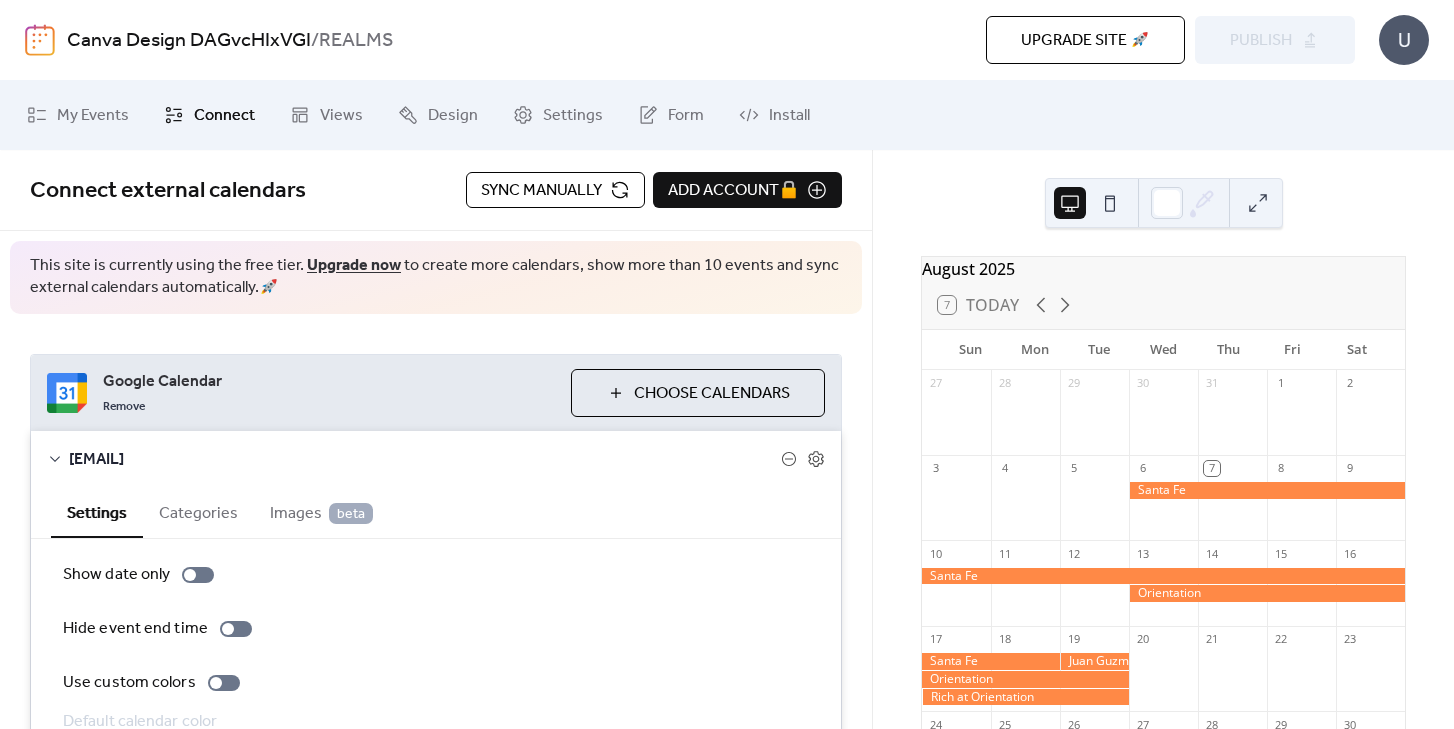 click on "U" at bounding box center (1404, 40) 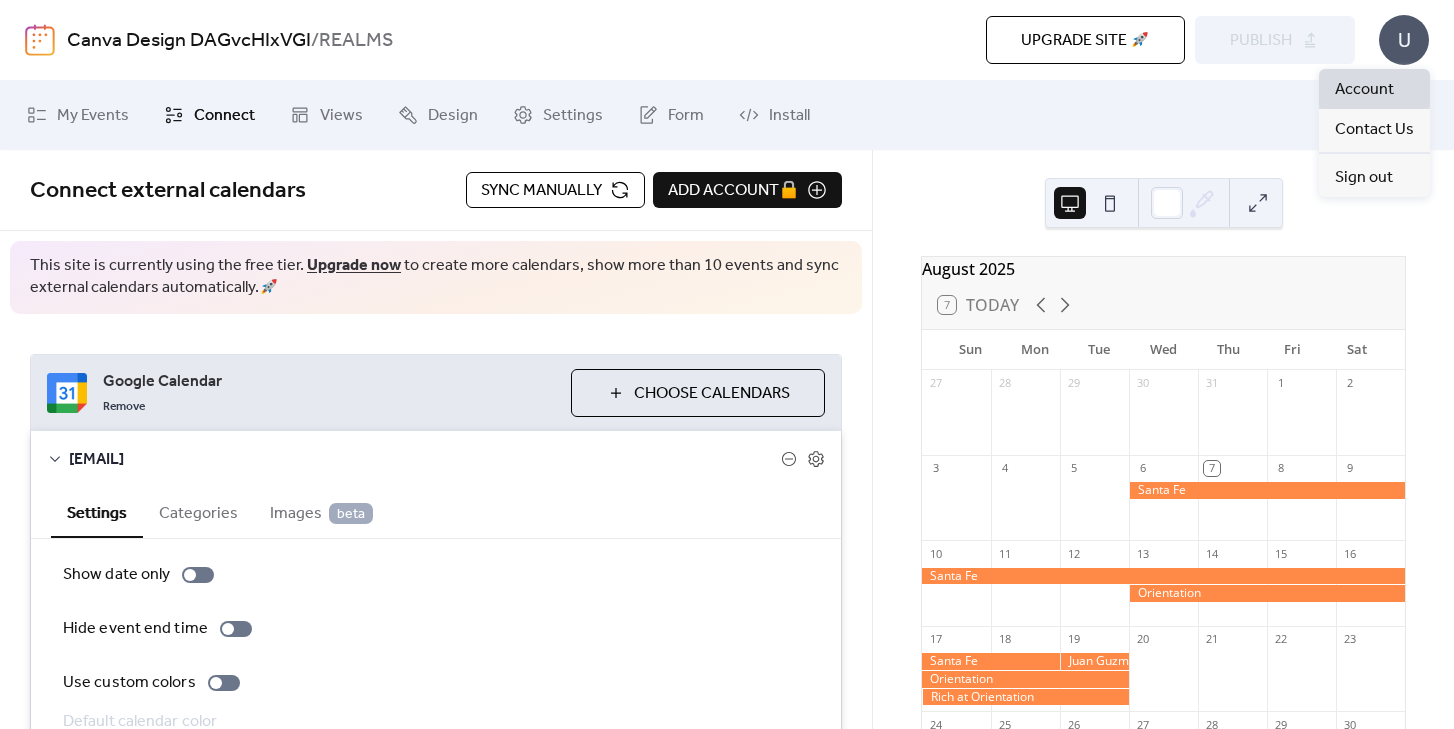 click on "Account" at bounding box center (1364, 90) 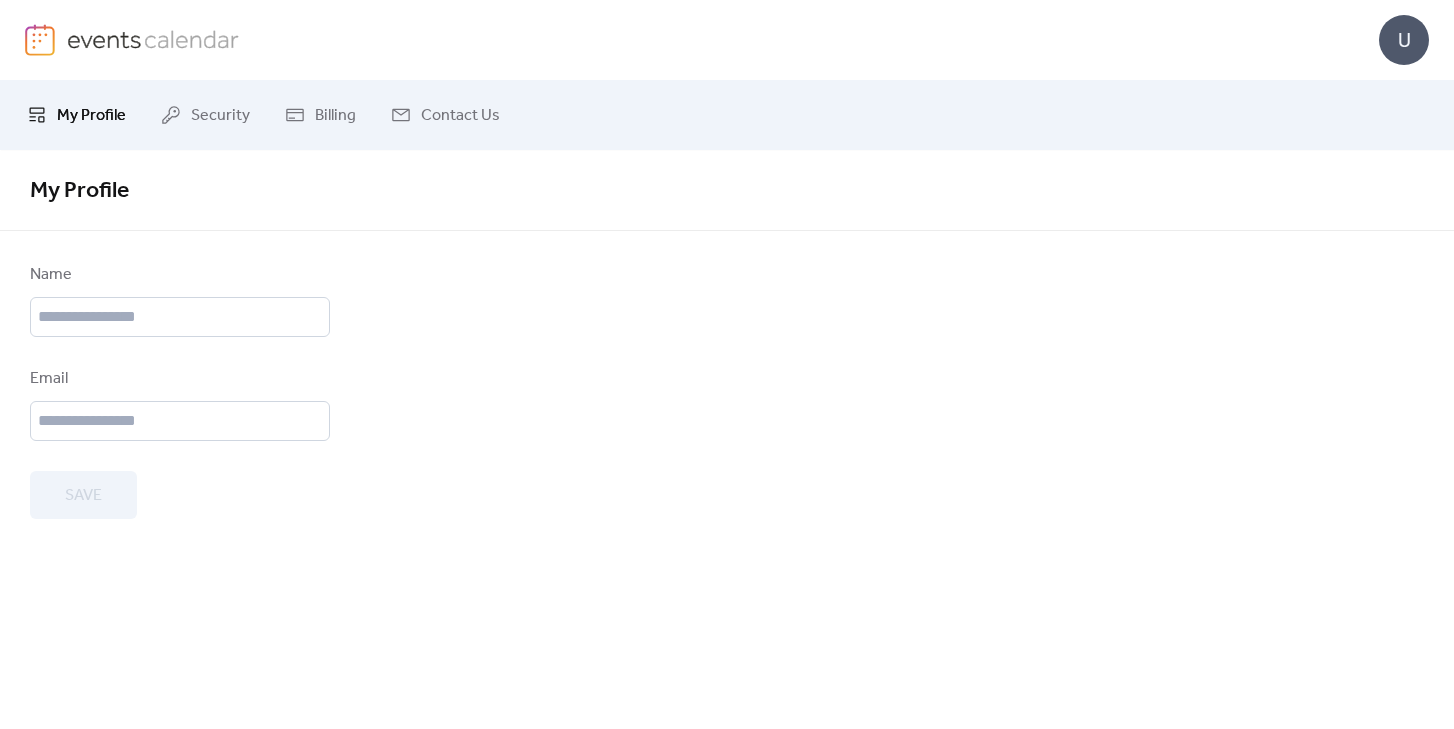 click on "My Profile" at bounding box center [91, 116] 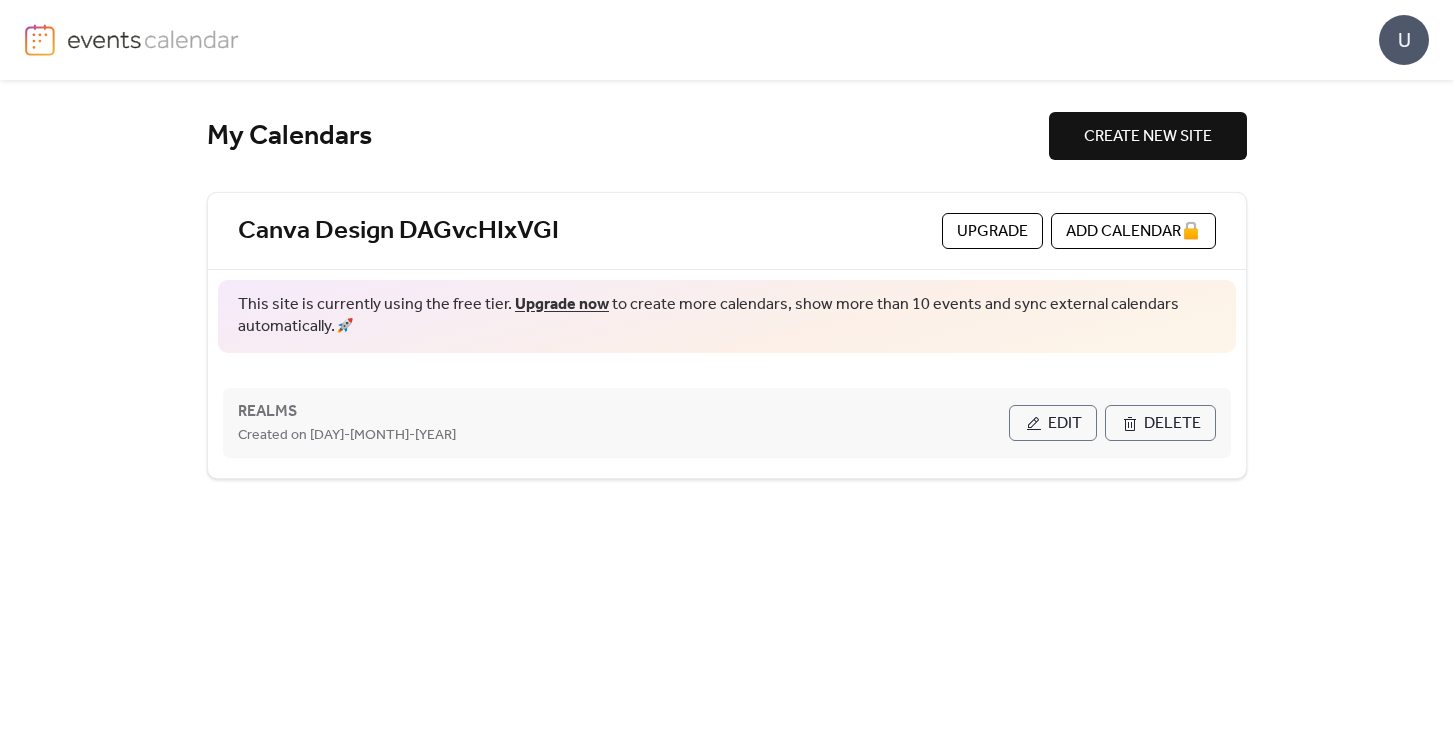 click on "Edit" at bounding box center [1065, 424] 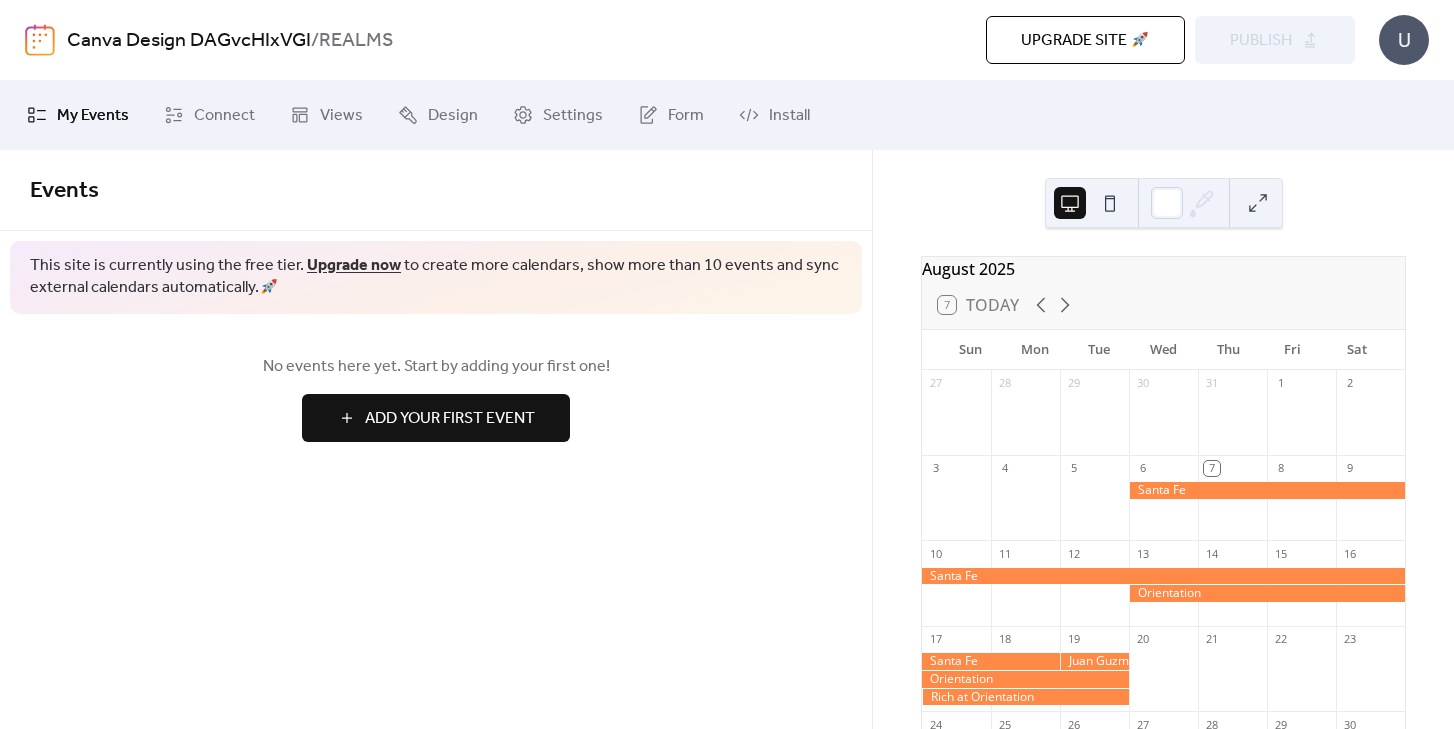 click on "Add Your First Event" at bounding box center [450, 419] 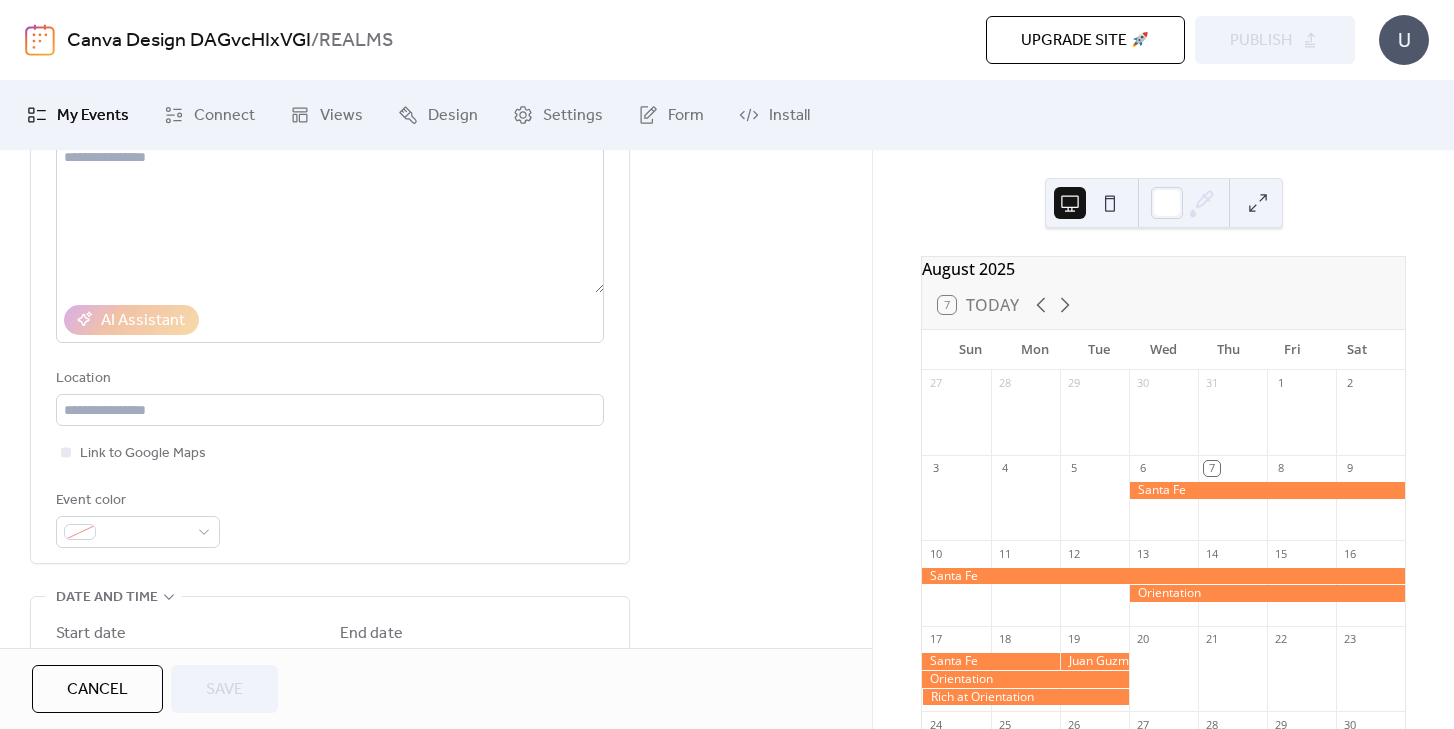 scroll, scrollTop: 0, scrollLeft: 0, axis: both 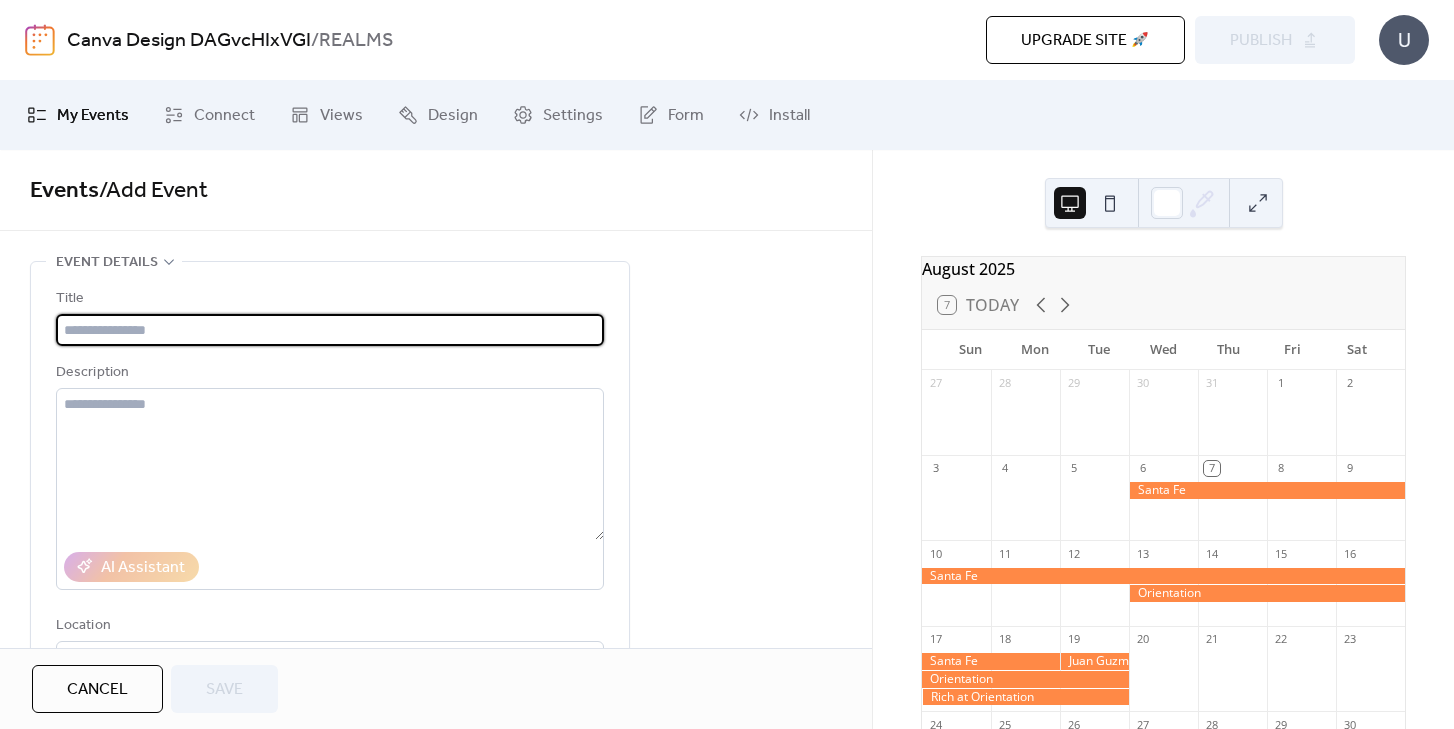 click at bounding box center (1267, 593) 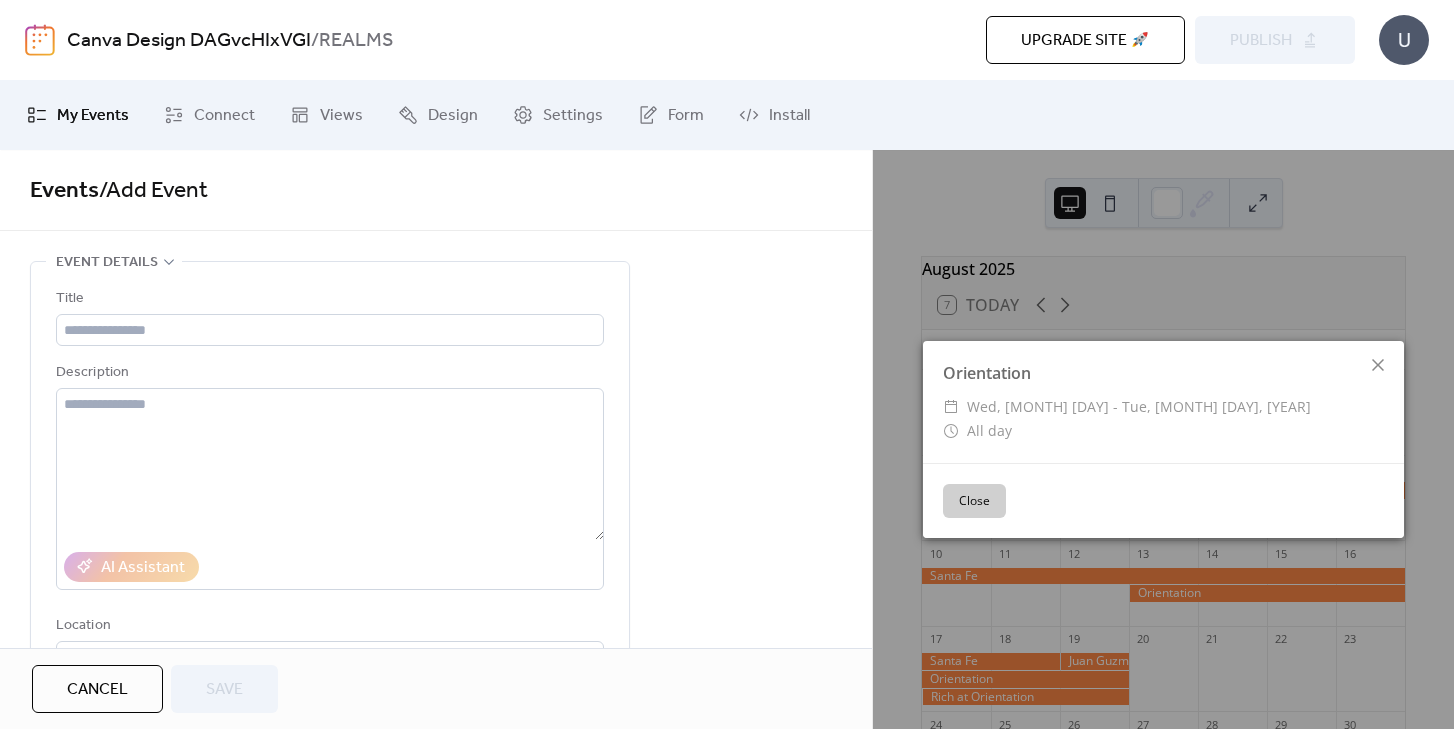 click on "Orientation  ​ Wed, Aug 13 - Tue, Aug 19, 2025 ​ All day Close" at bounding box center [1163, 439] 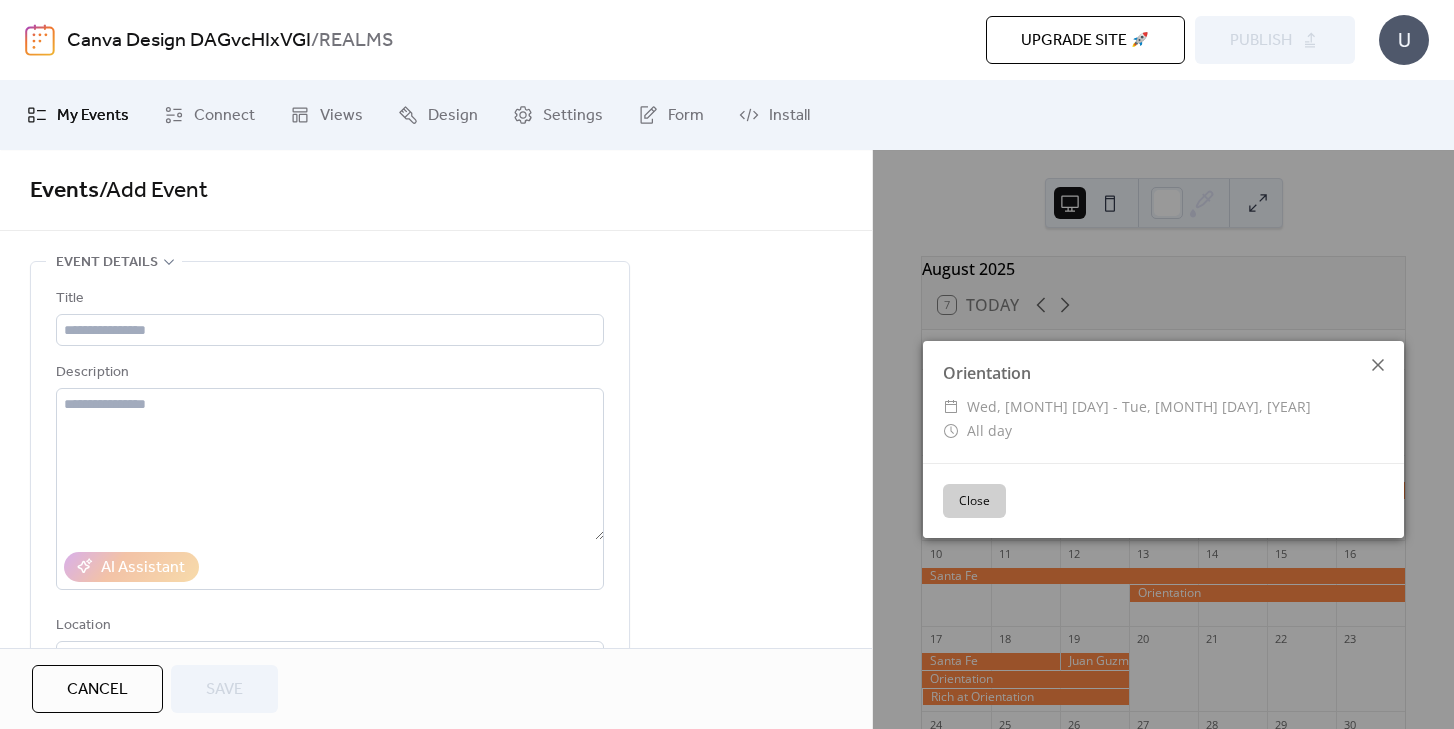 click 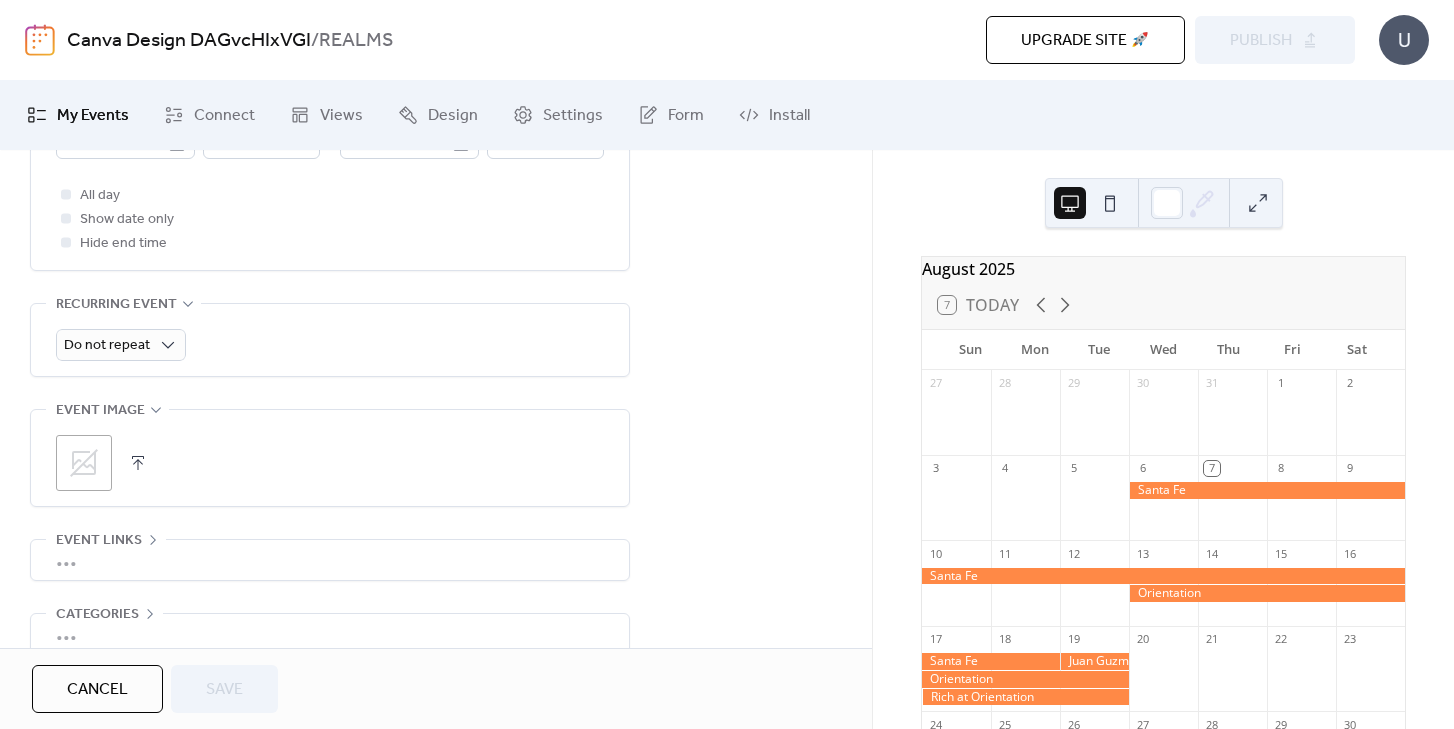 scroll, scrollTop: 898, scrollLeft: 0, axis: vertical 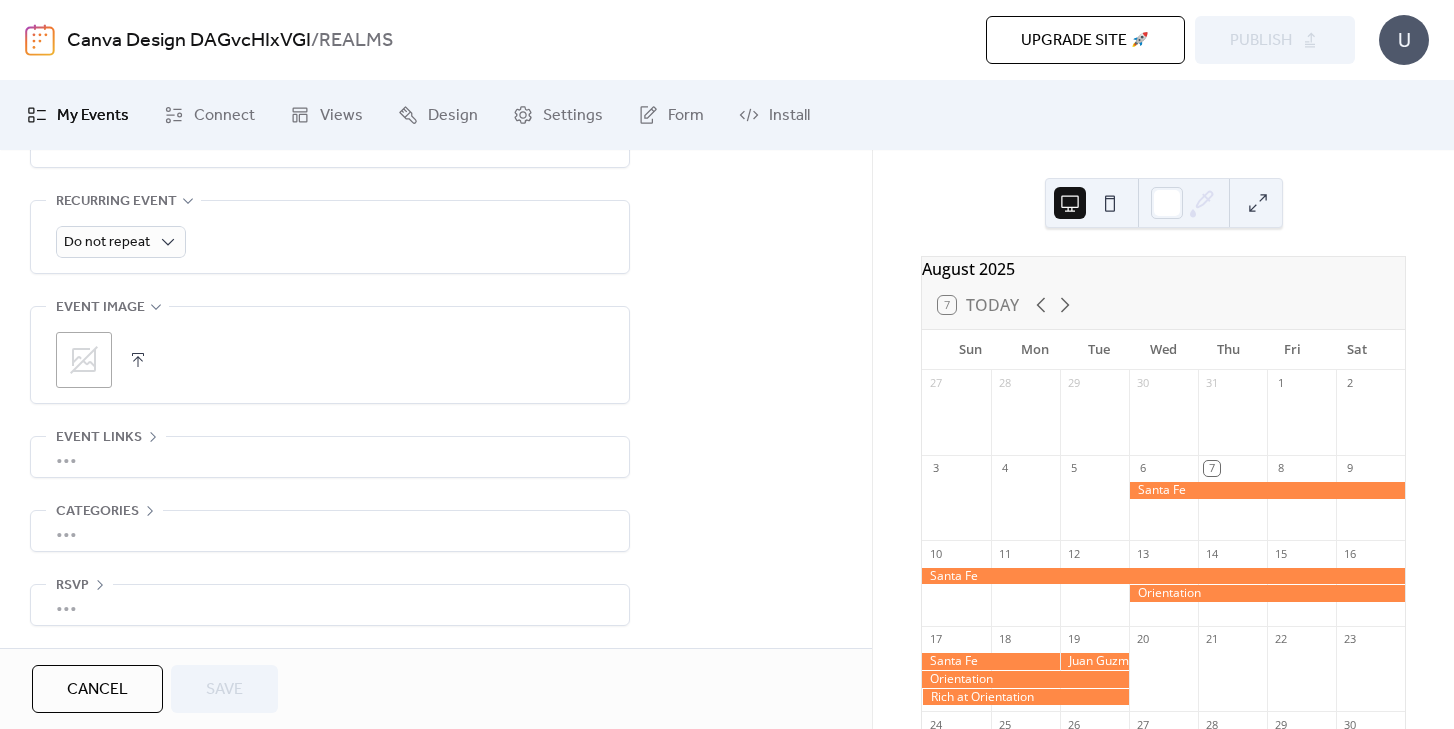 click on "•••" at bounding box center (330, 457) 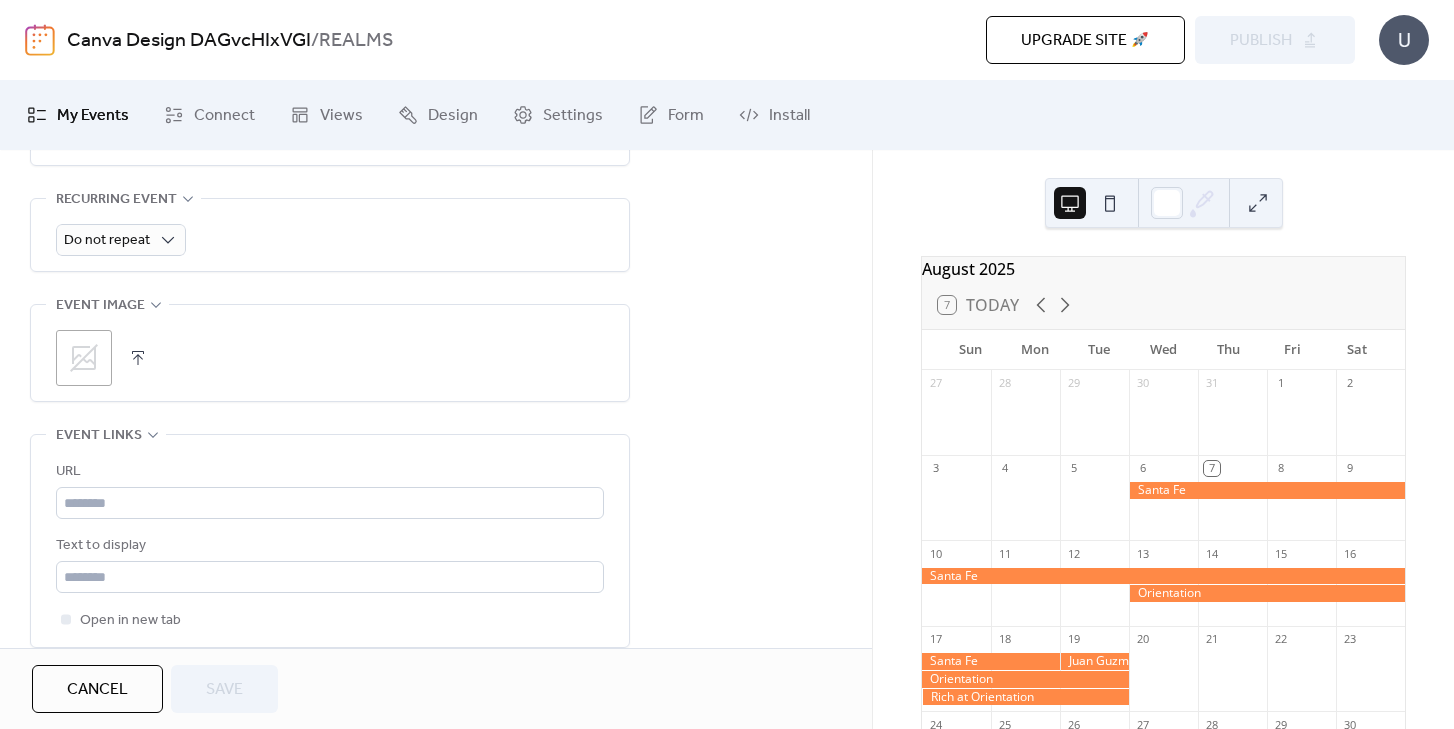 scroll, scrollTop: 898, scrollLeft: 0, axis: vertical 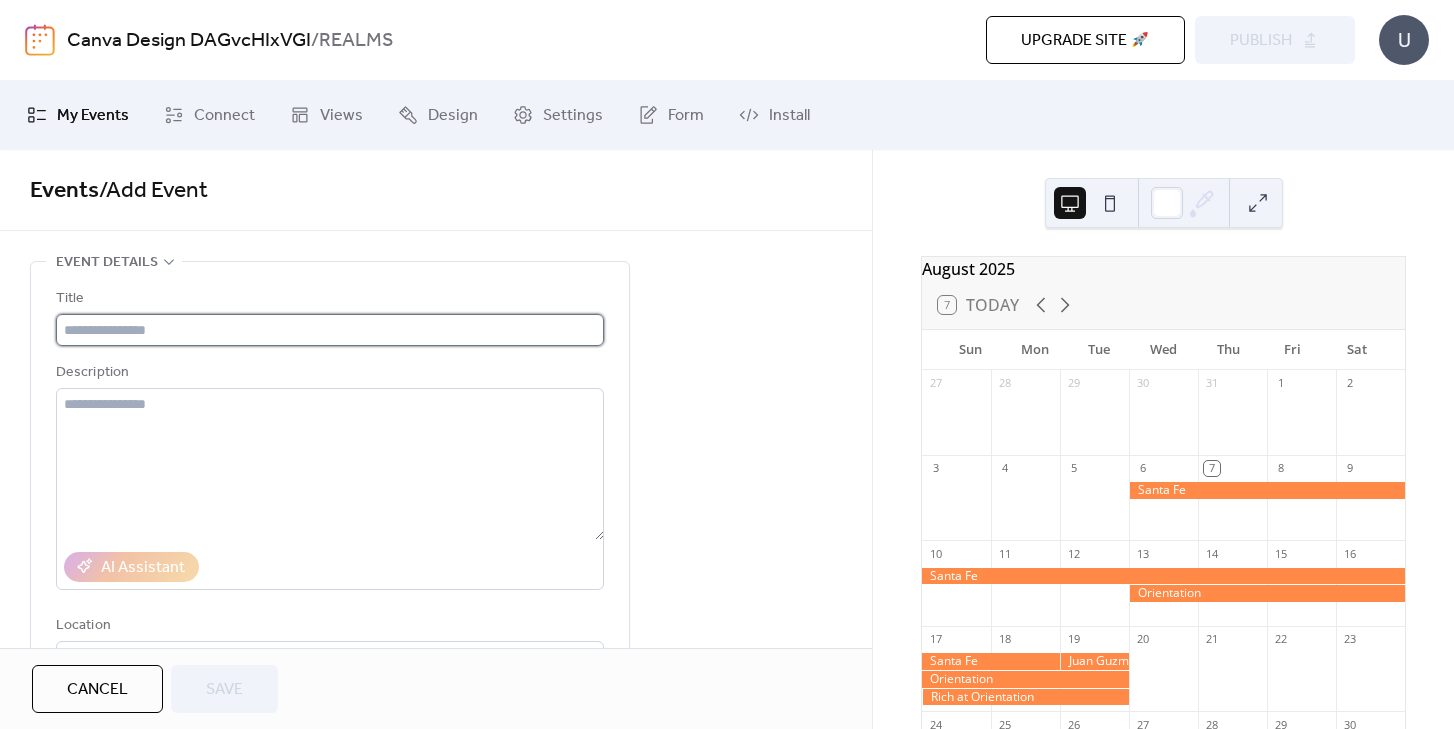 click at bounding box center (330, 330) 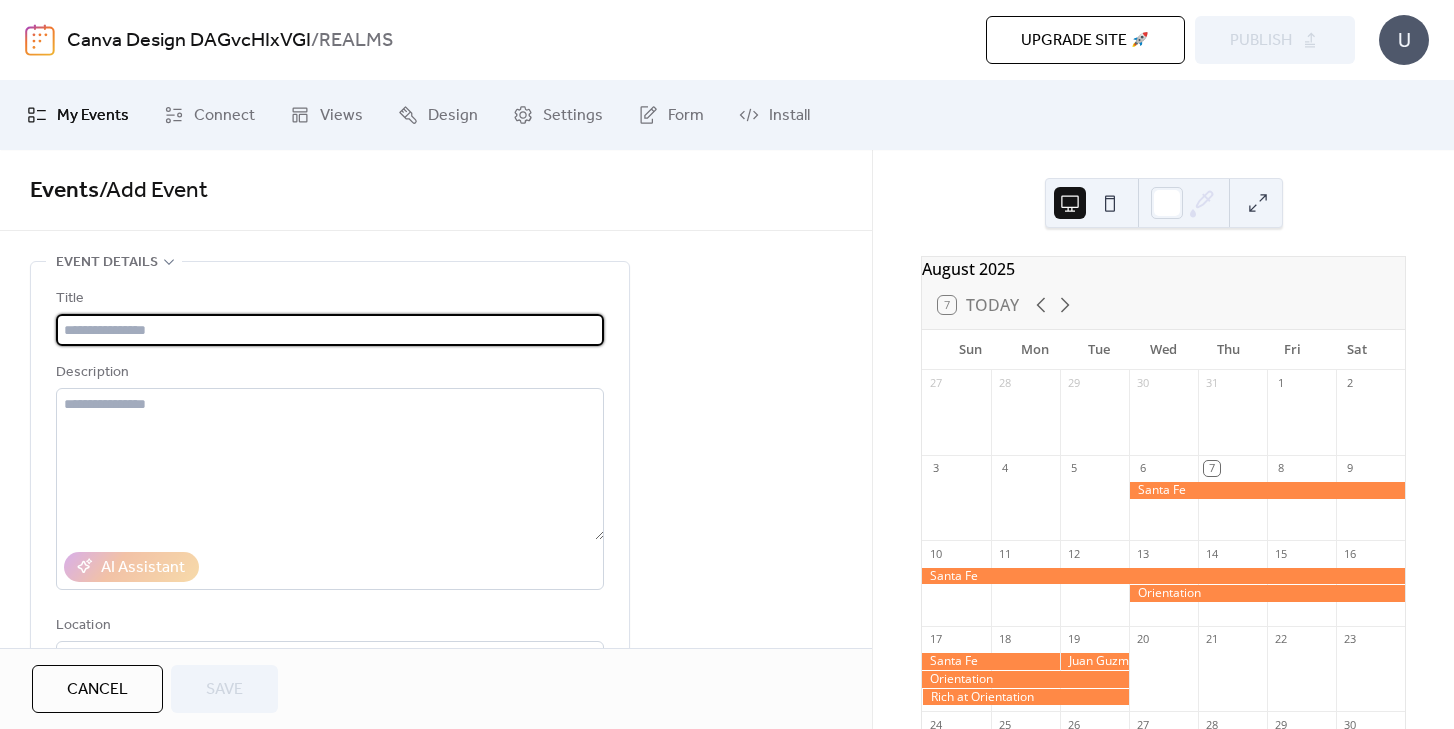 click at bounding box center [330, 330] 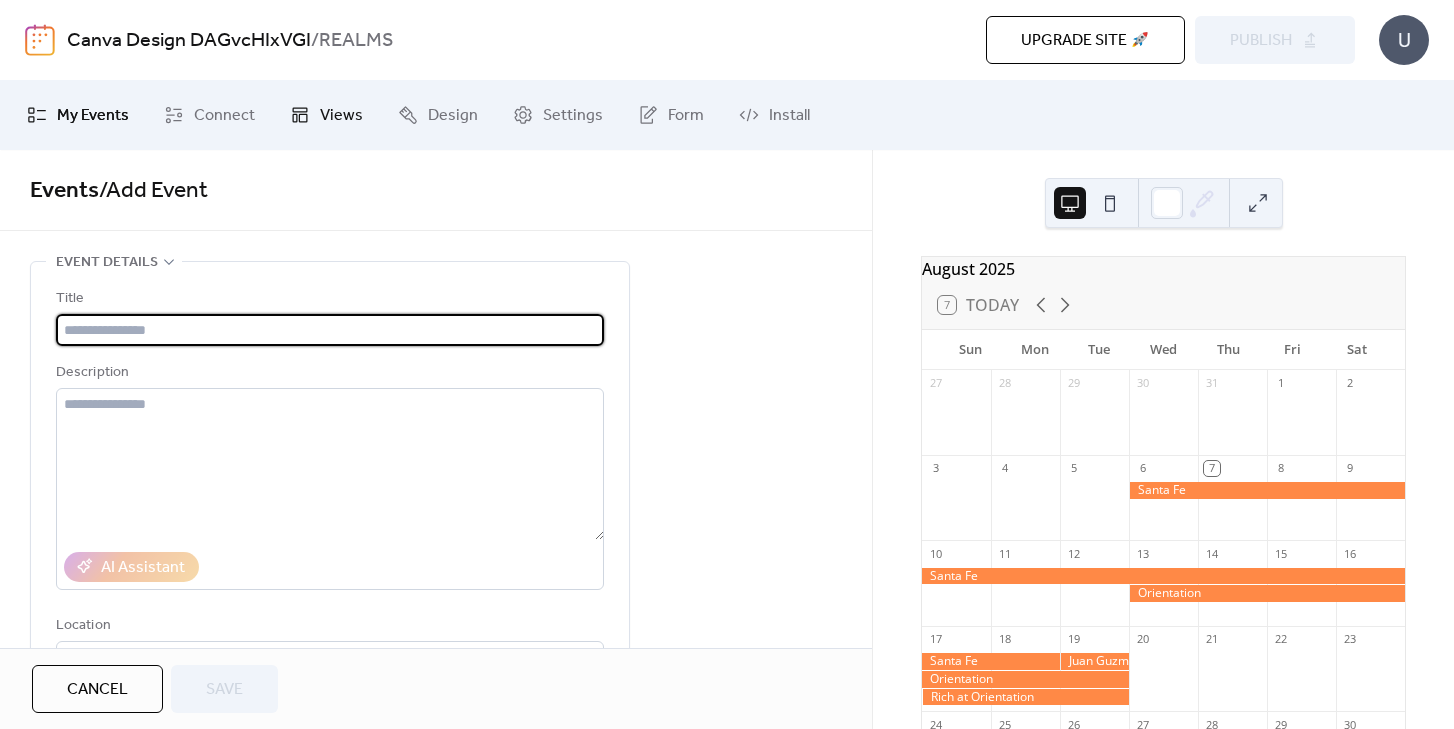click on "Views" at bounding box center [341, 116] 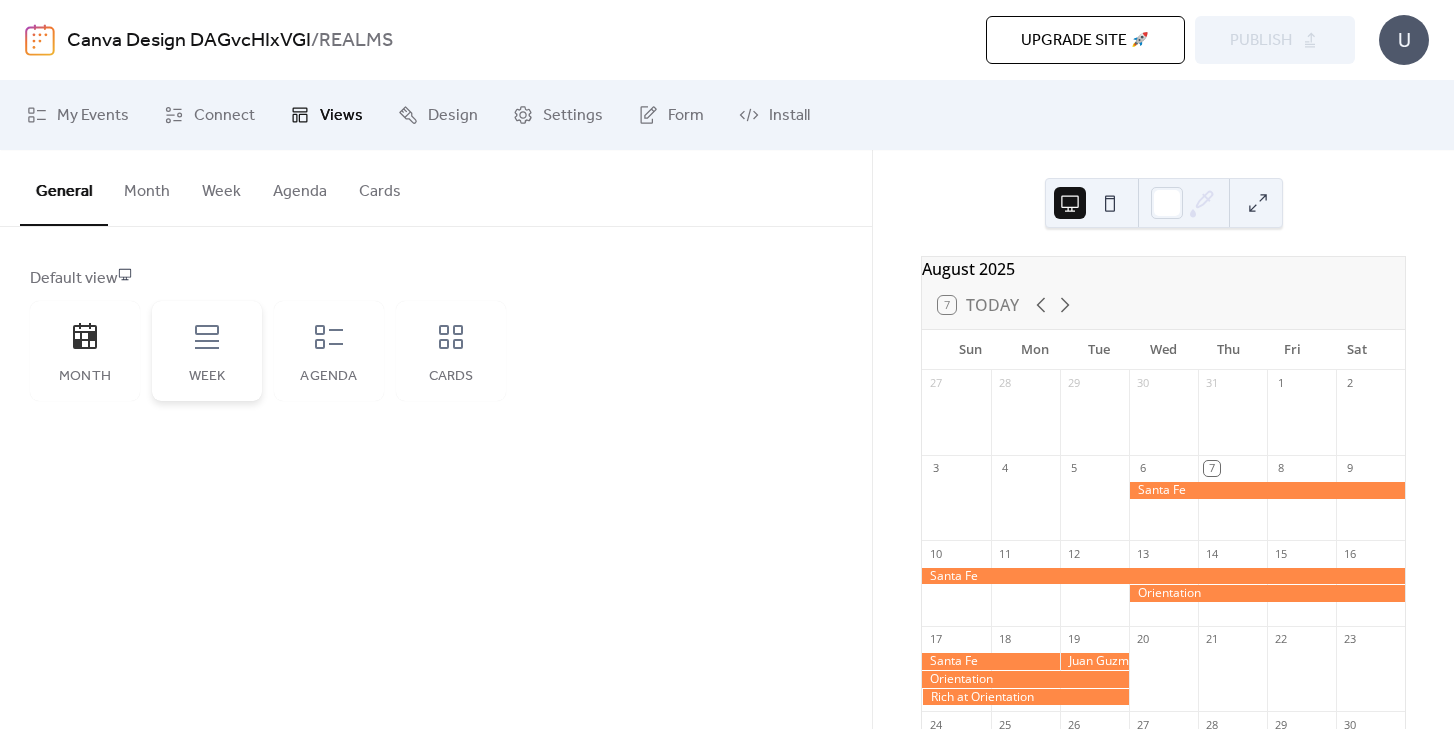 click 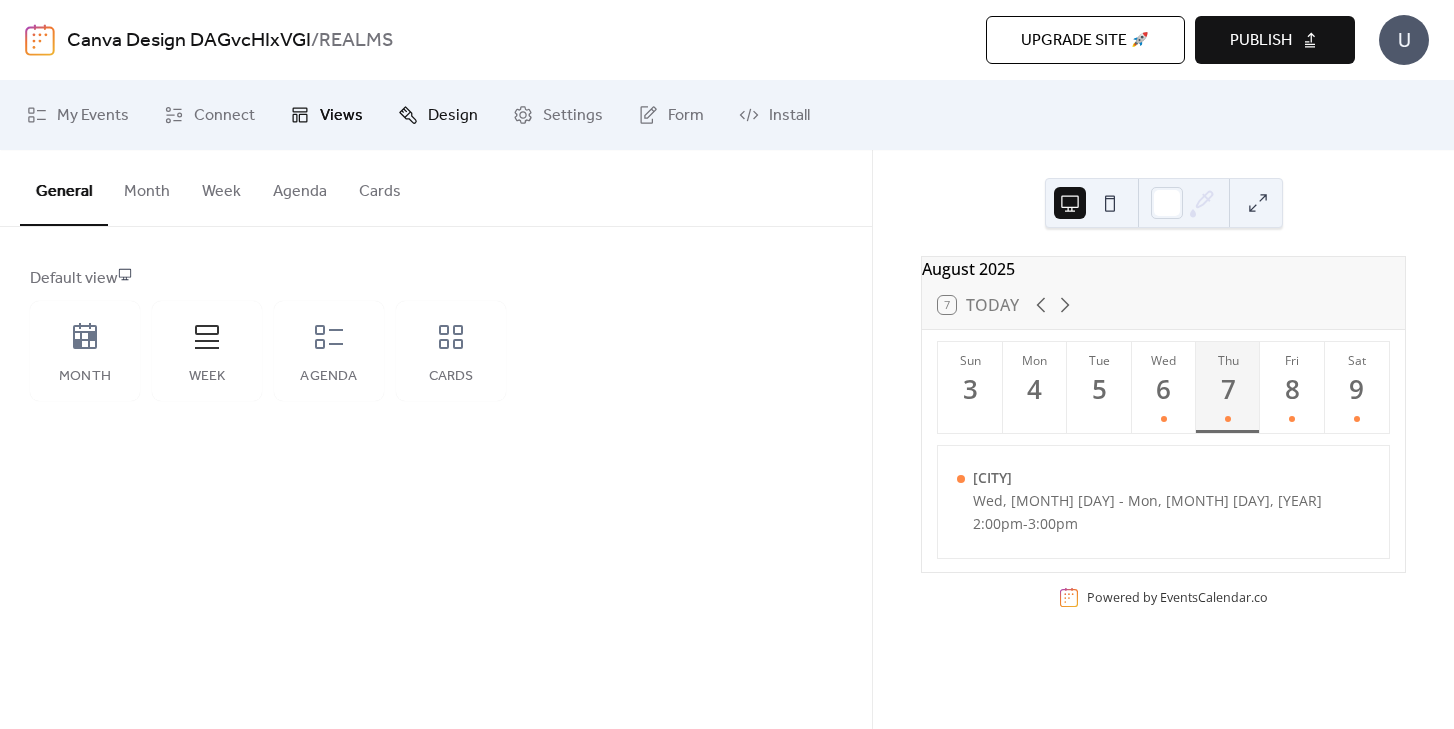 click on "Design" at bounding box center (453, 116) 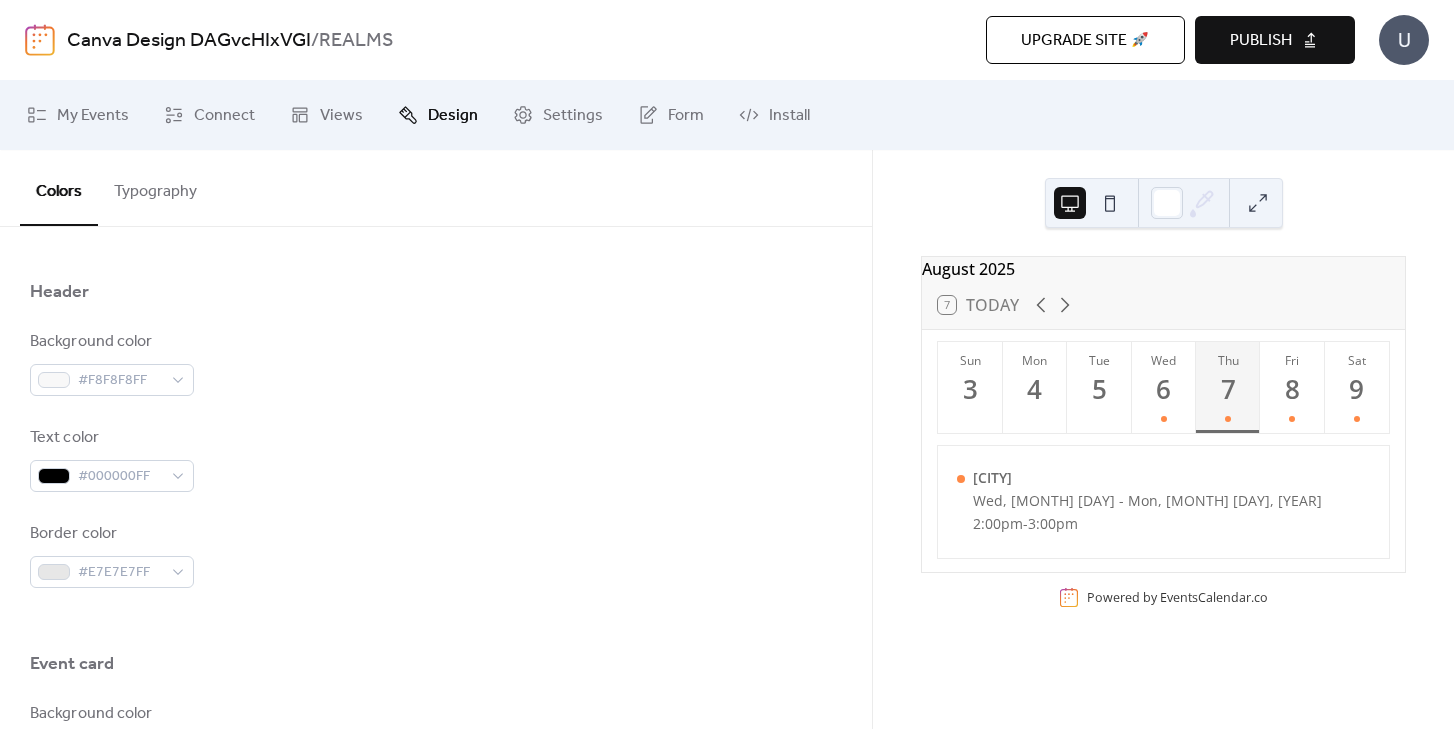 scroll, scrollTop: 477, scrollLeft: 0, axis: vertical 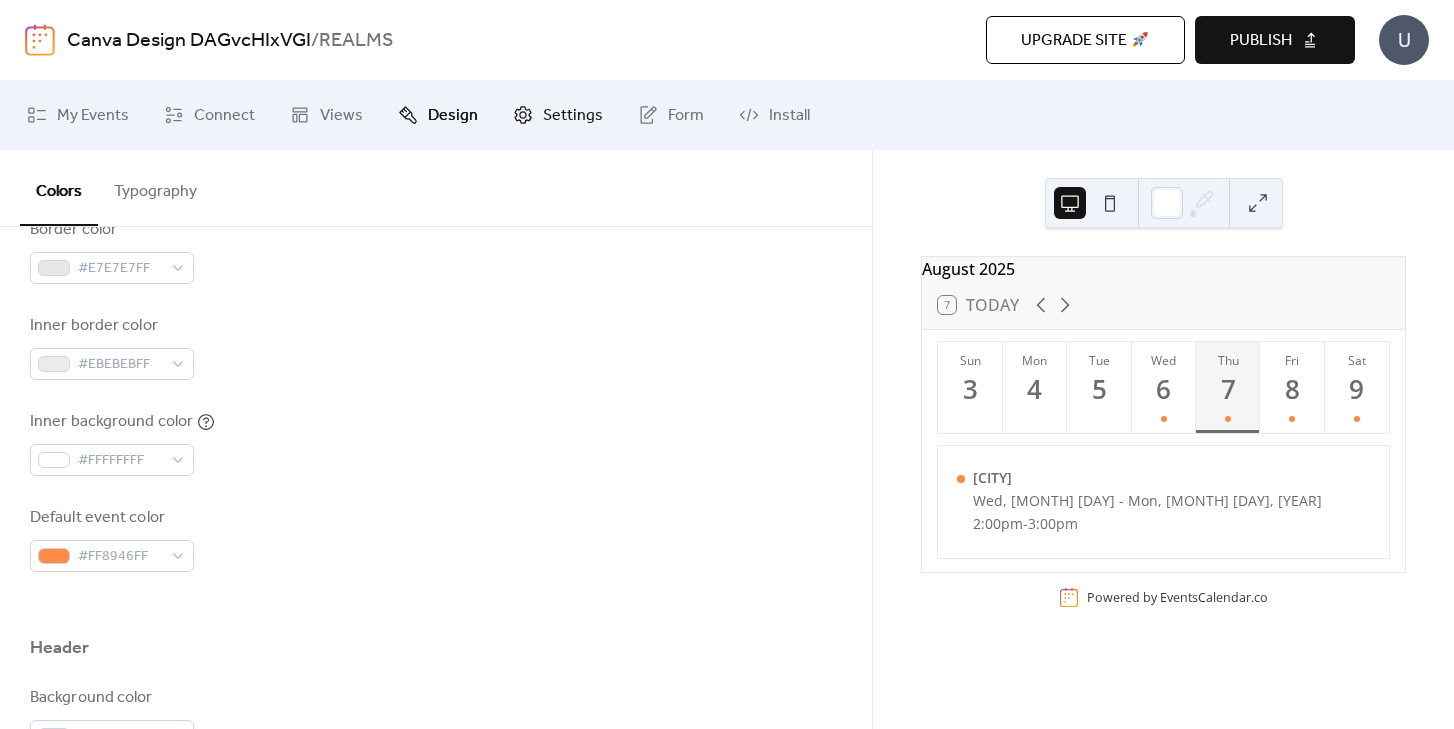 click on "Settings" at bounding box center [573, 116] 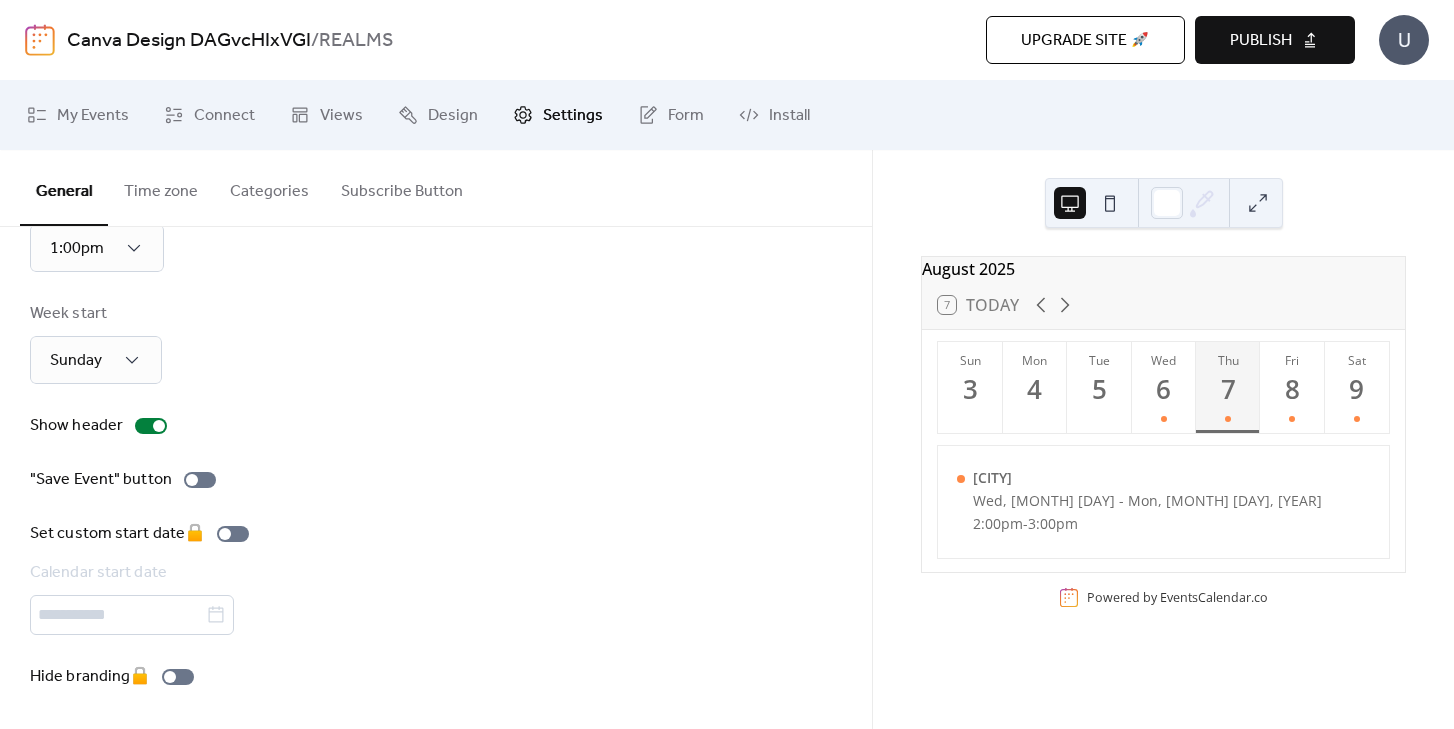 scroll, scrollTop: 0, scrollLeft: 0, axis: both 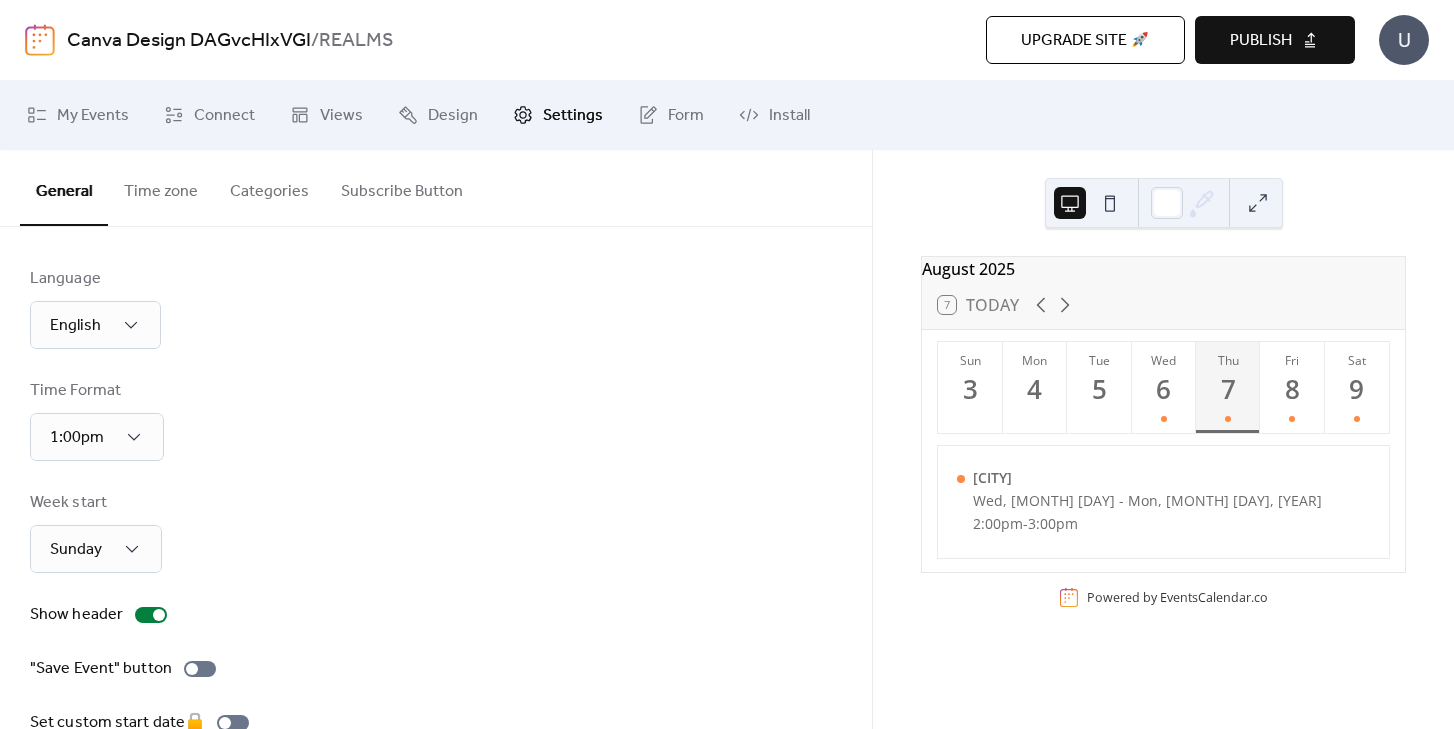 click on "Publish" at bounding box center (1275, 40) 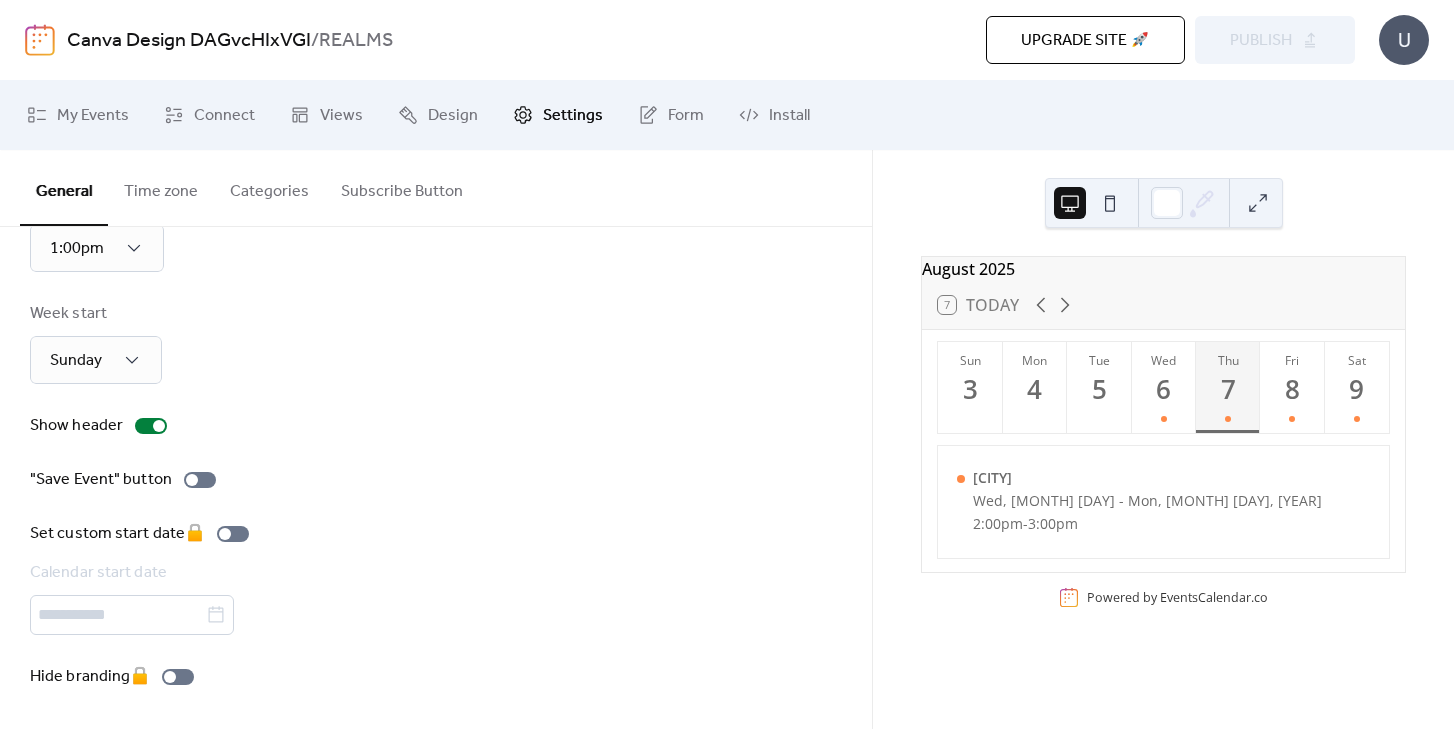 scroll, scrollTop: 0, scrollLeft: 0, axis: both 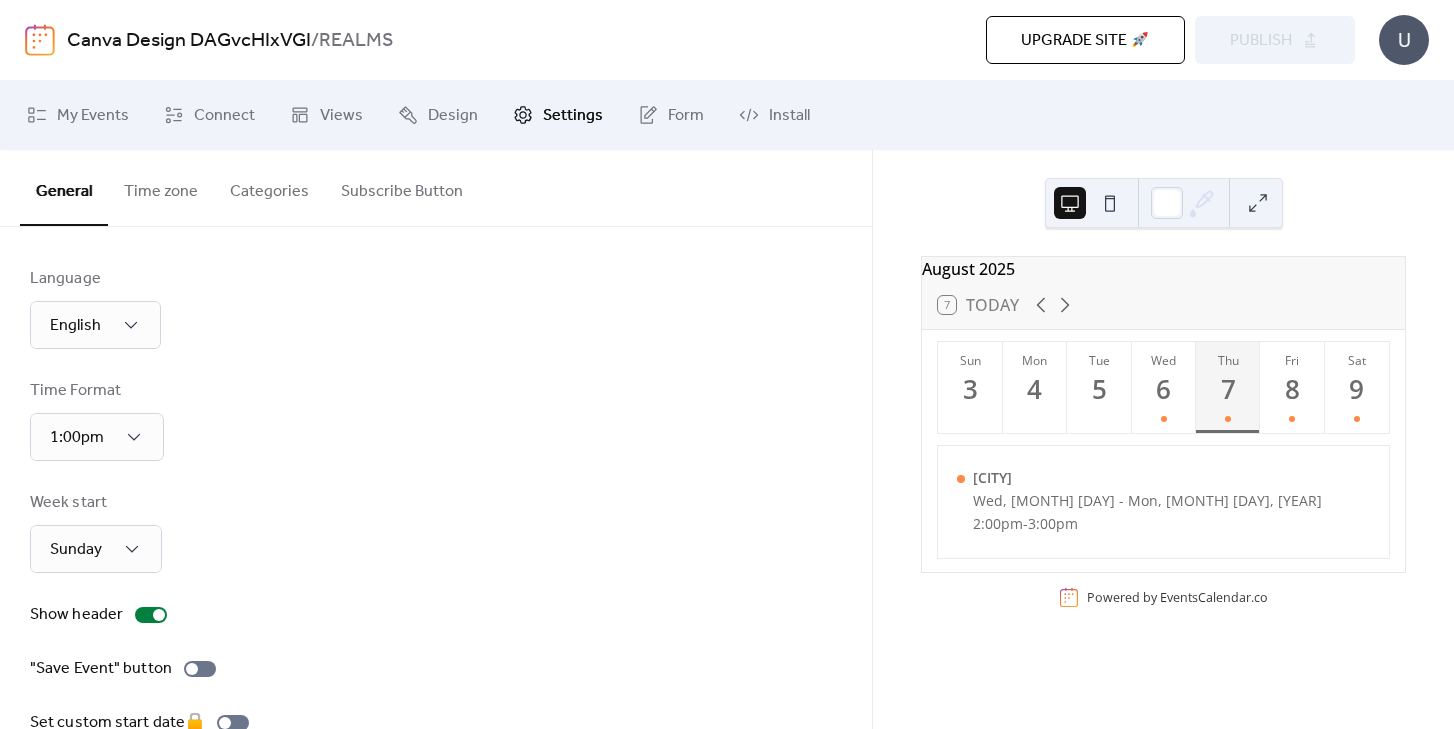 click on "Upgrade site 🚀" at bounding box center [1085, 41] 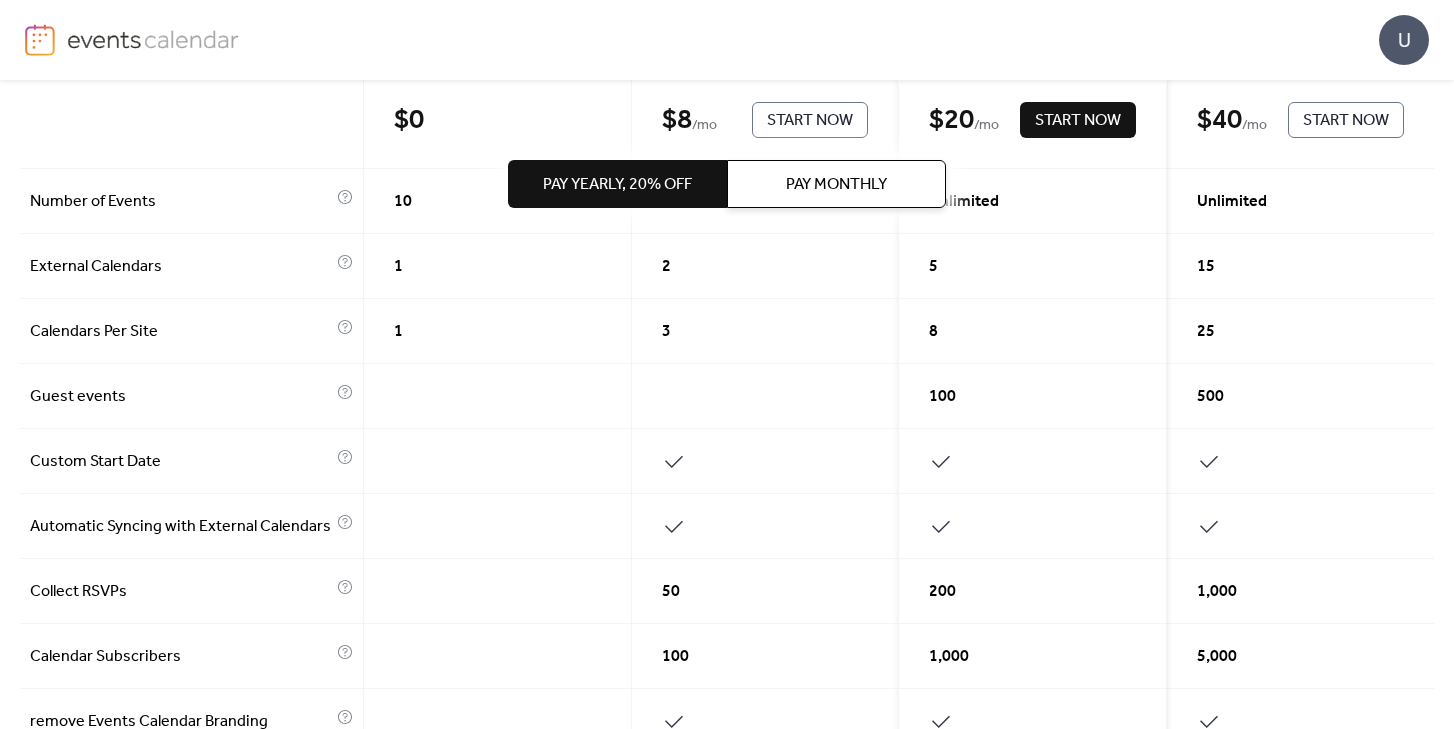 scroll, scrollTop: 0, scrollLeft: 0, axis: both 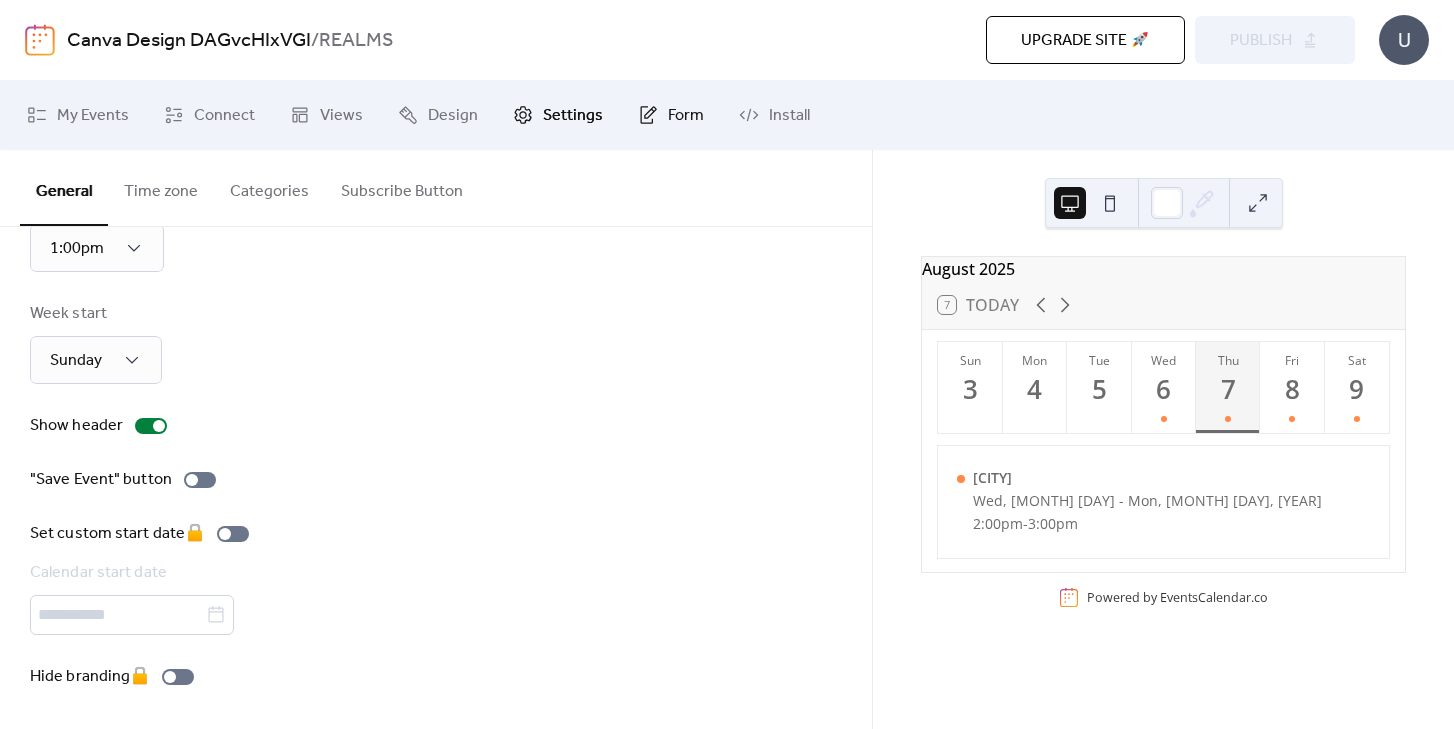 click on "Form" at bounding box center (686, 116) 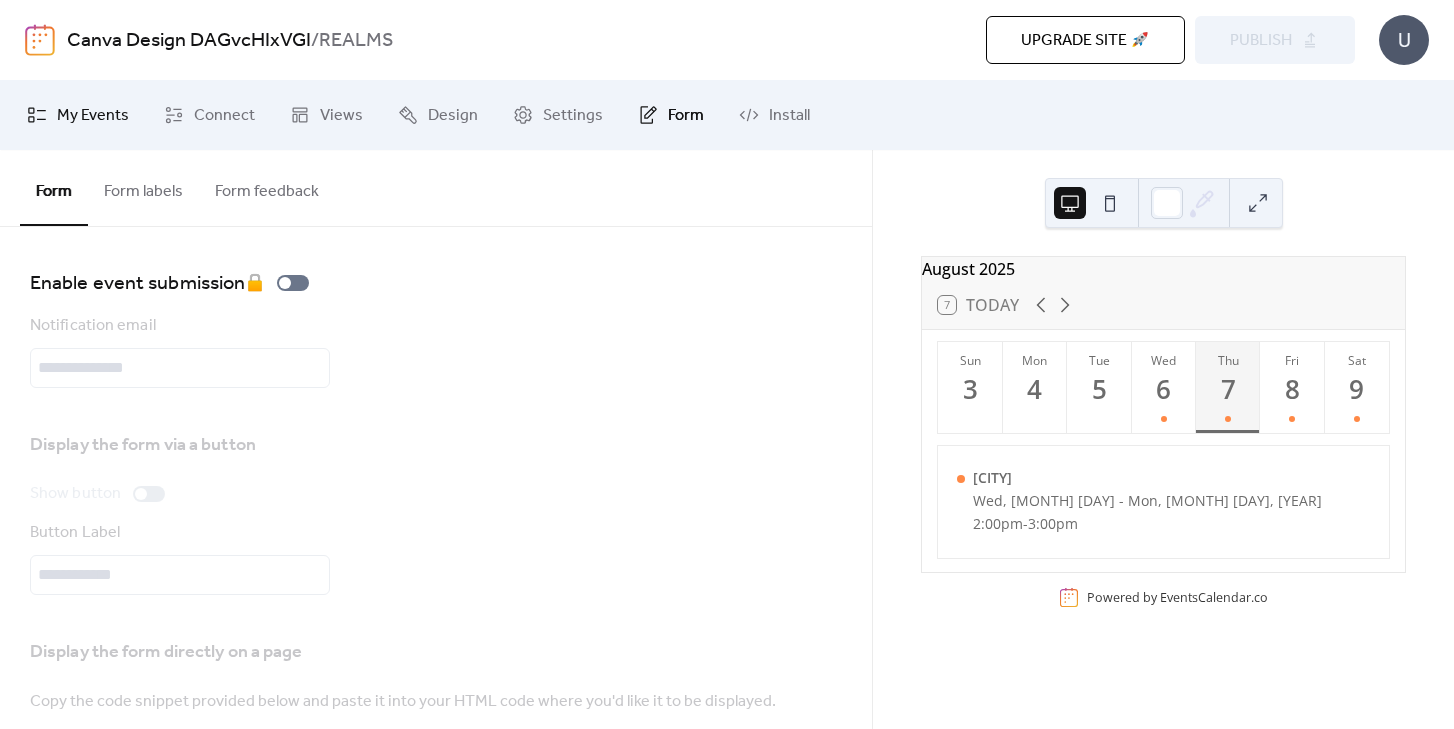 click on "My Events" at bounding box center (93, 116) 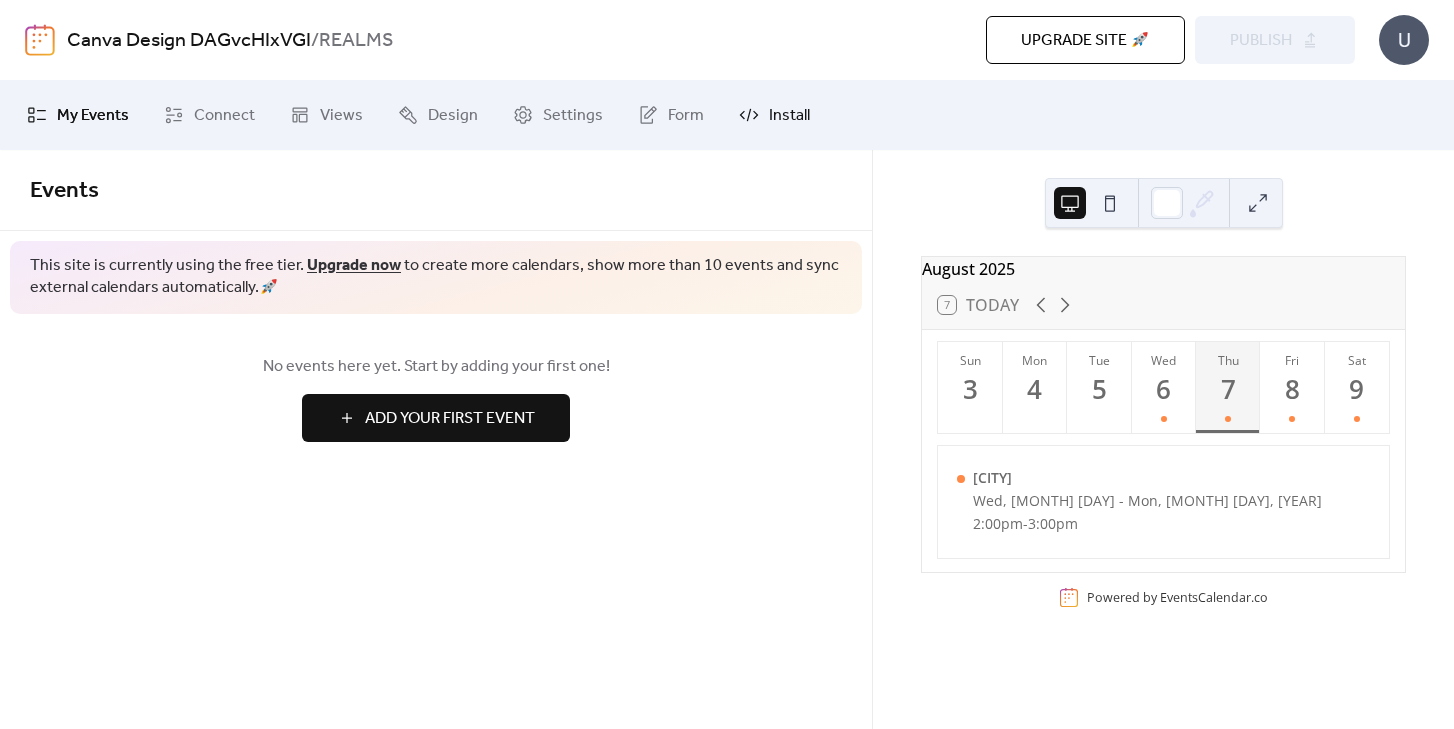 click on "Install" at bounding box center (789, 116) 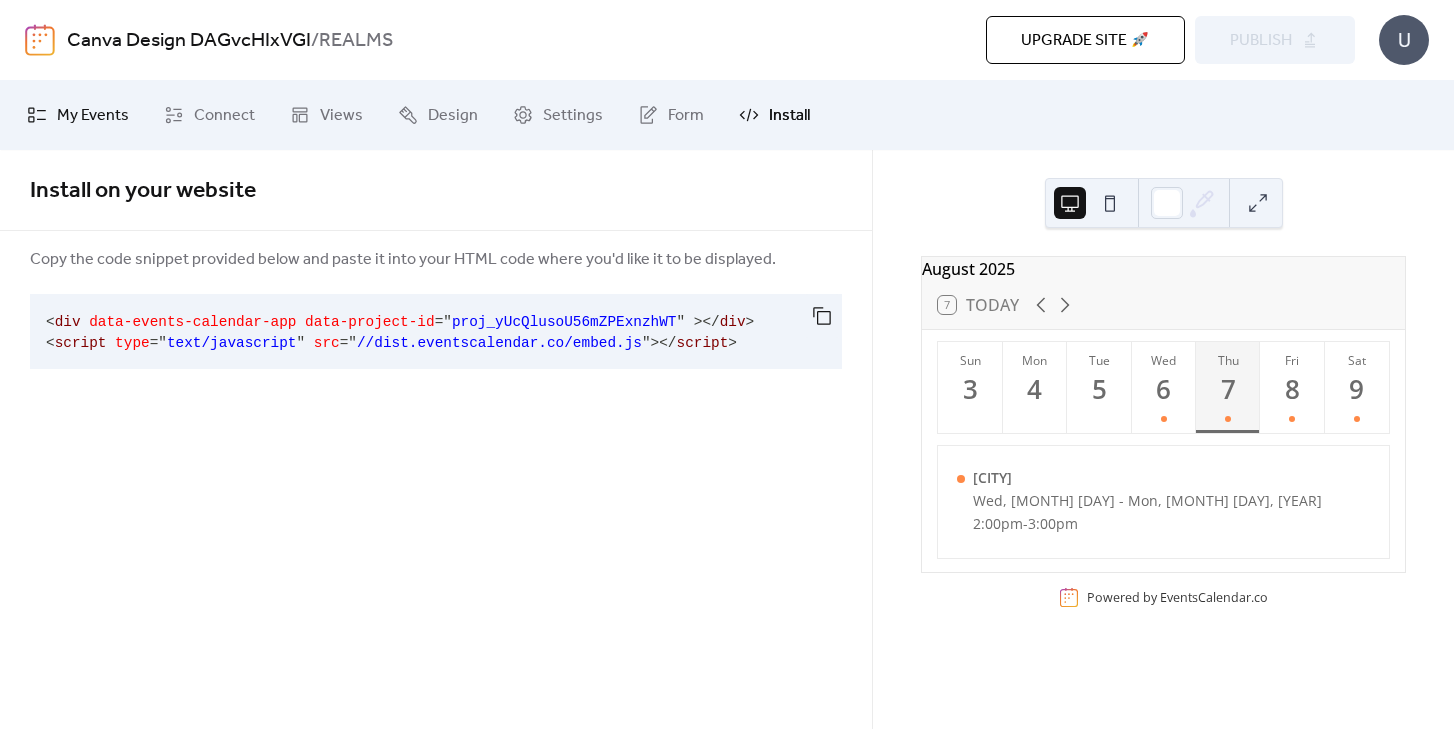 click on "My Events" at bounding box center (93, 116) 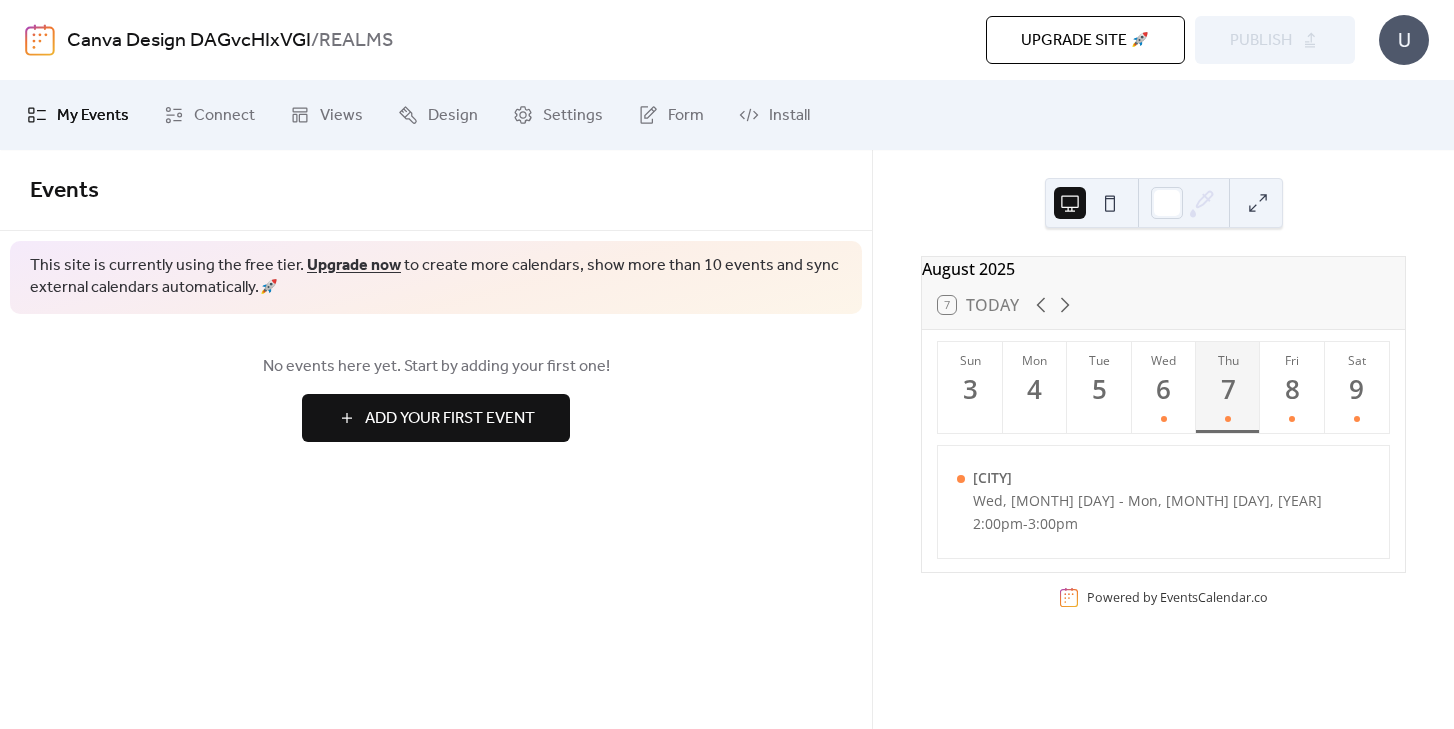 click on "Upgrade site 🚀 Preview Publish" at bounding box center (1025, 40) 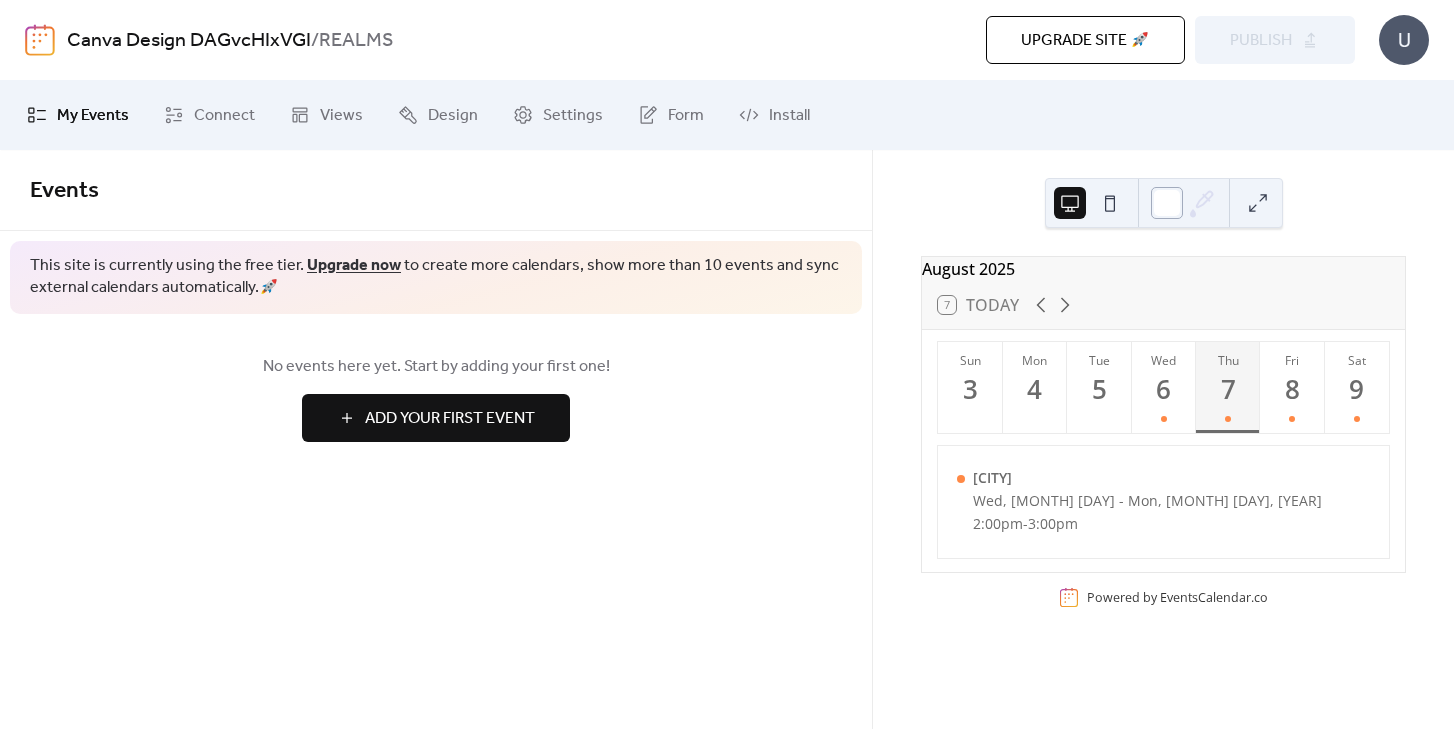 click at bounding box center [1167, 203] 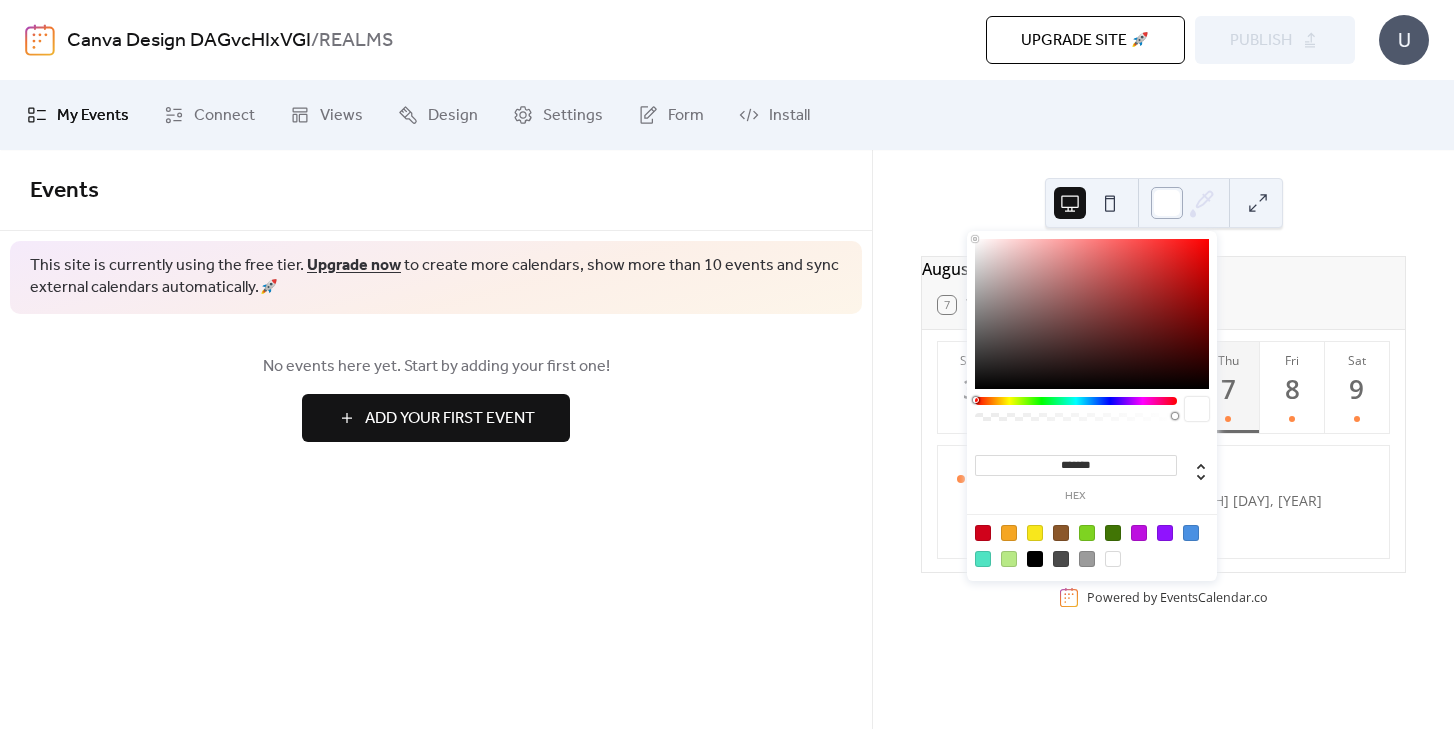 click at bounding box center [1167, 203] 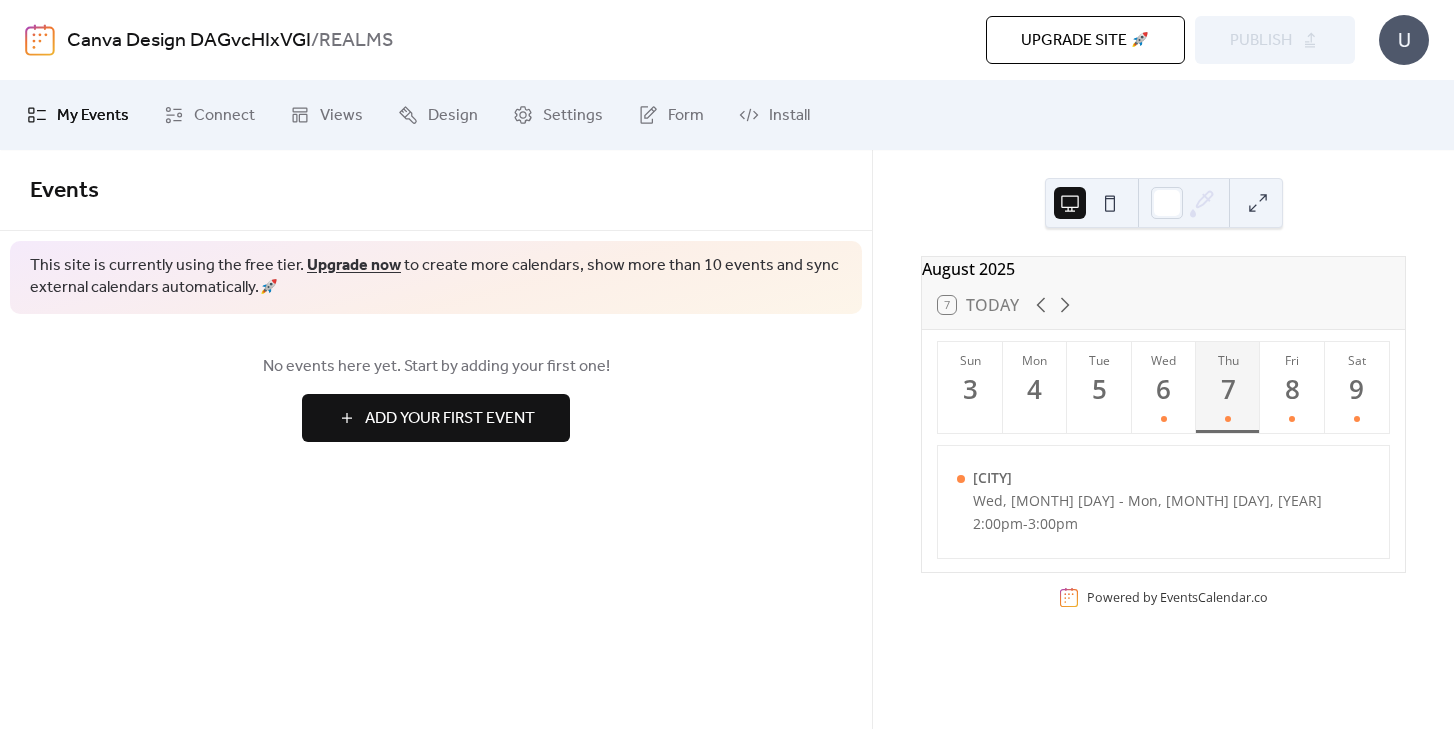 click at bounding box center (1070, 203) 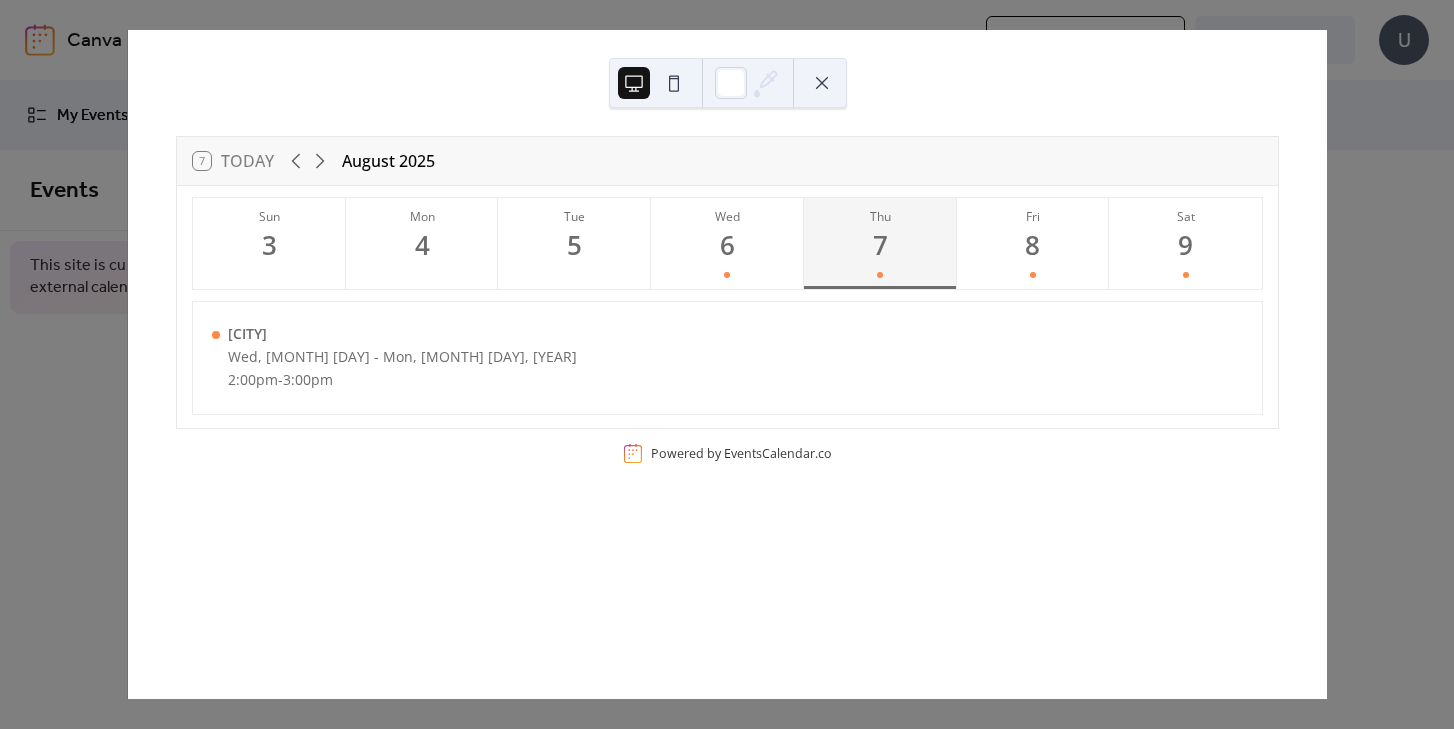 click at bounding box center (822, 83) 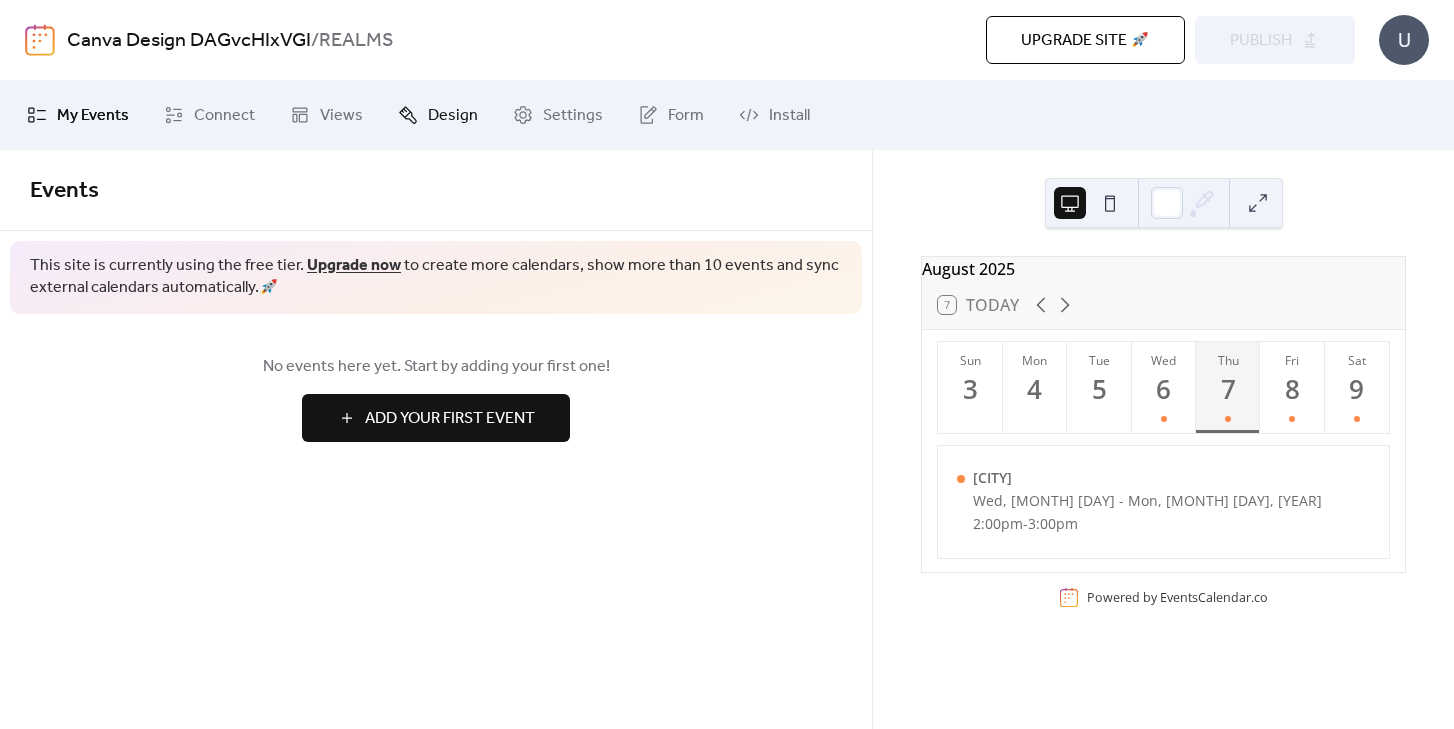 click on "Design" at bounding box center (453, 116) 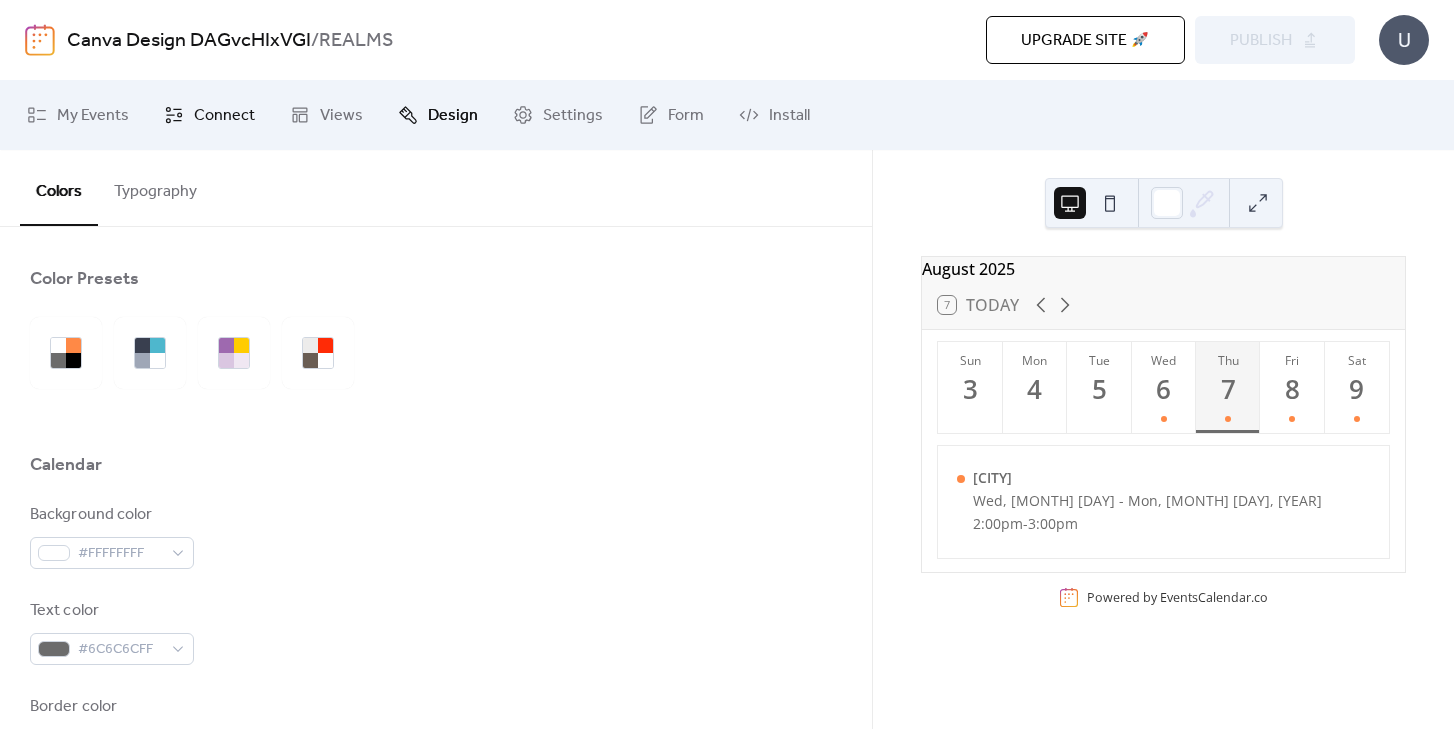 click on "Connect" at bounding box center [224, 116] 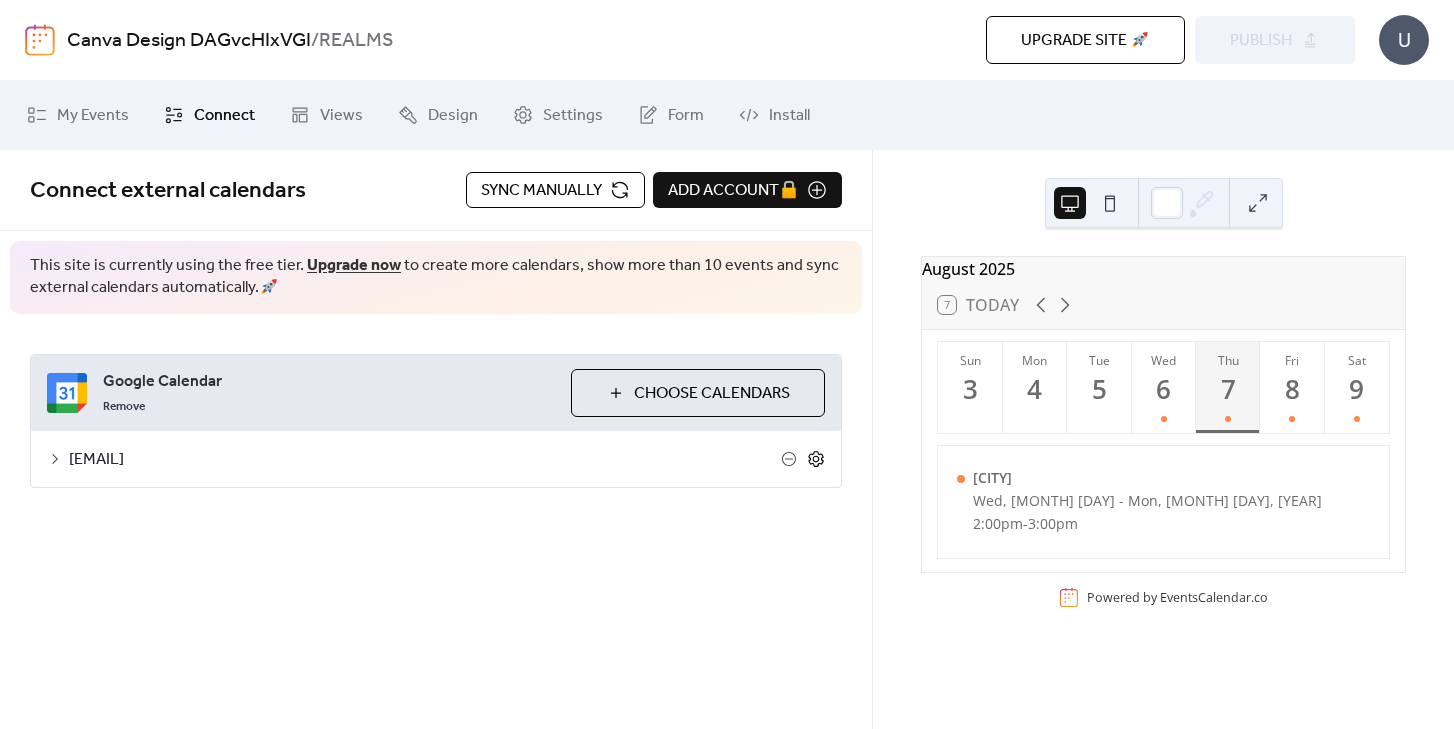 click 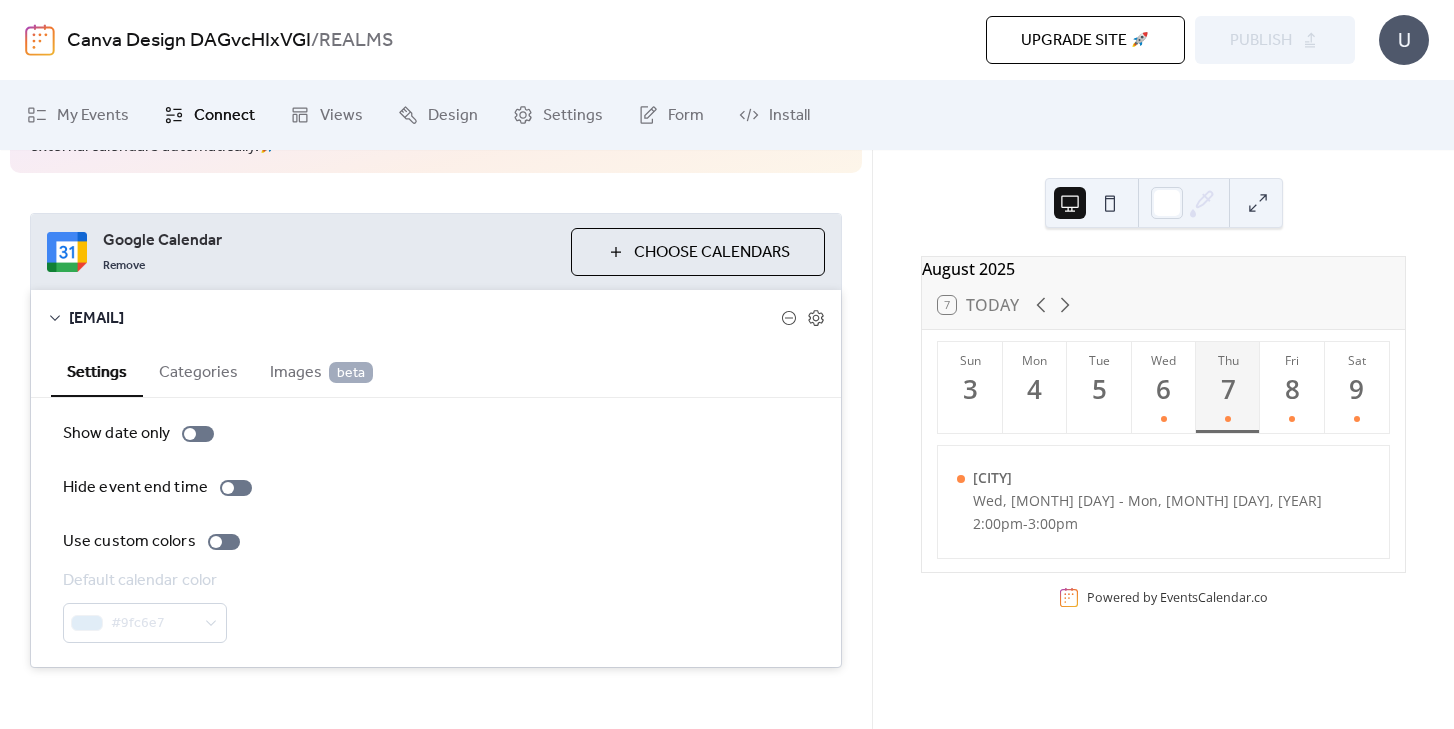 scroll, scrollTop: 153, scrollLeft: 0, axis: vertical 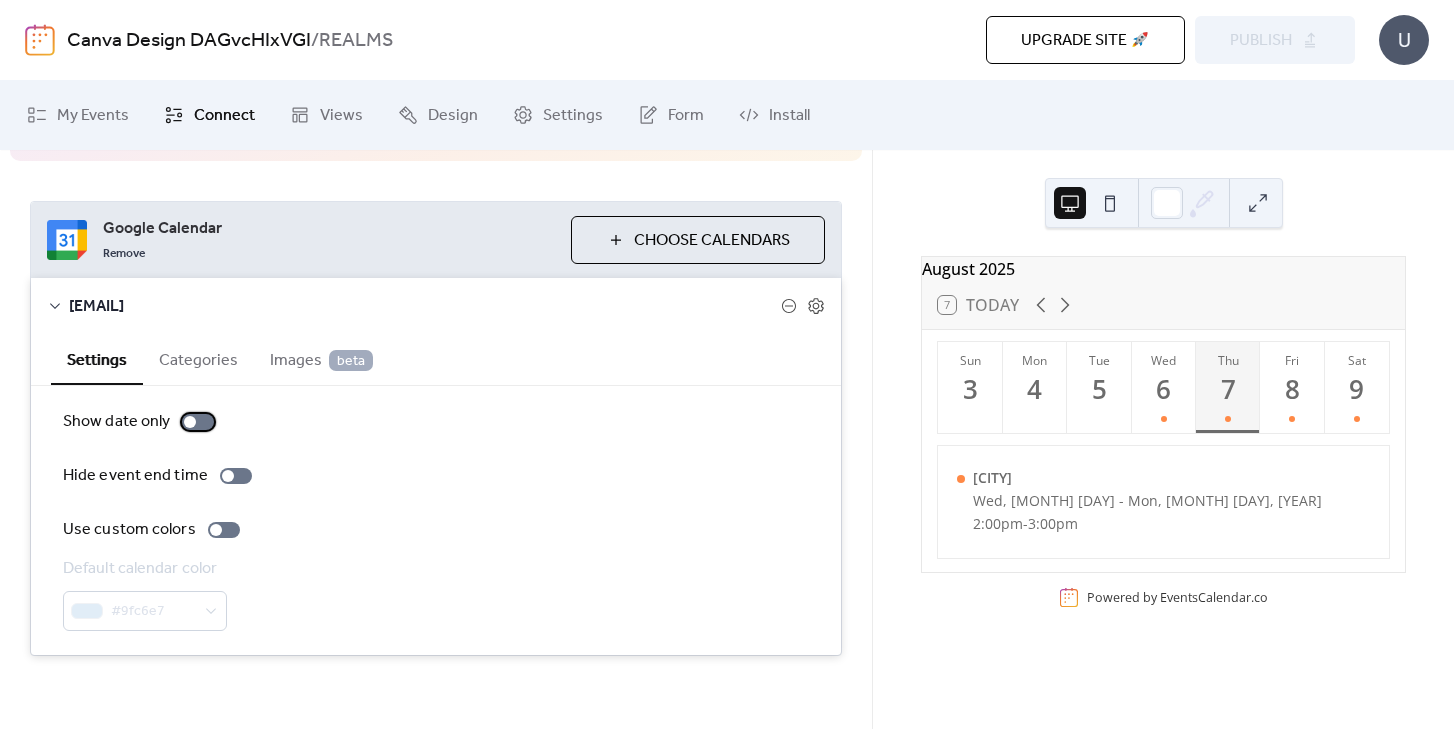 click at bounding box center [190, 422] 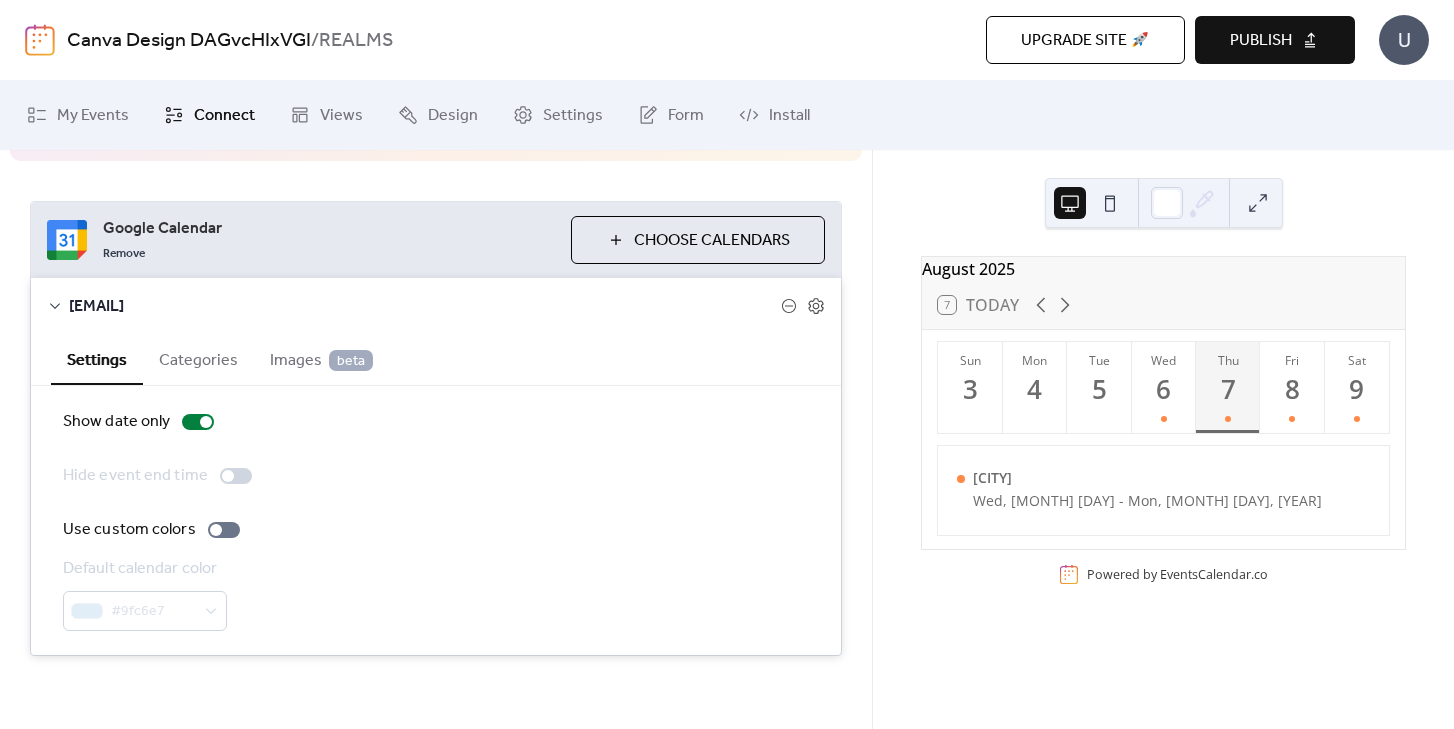 click on "Categories" at bounding box center [198, 358] 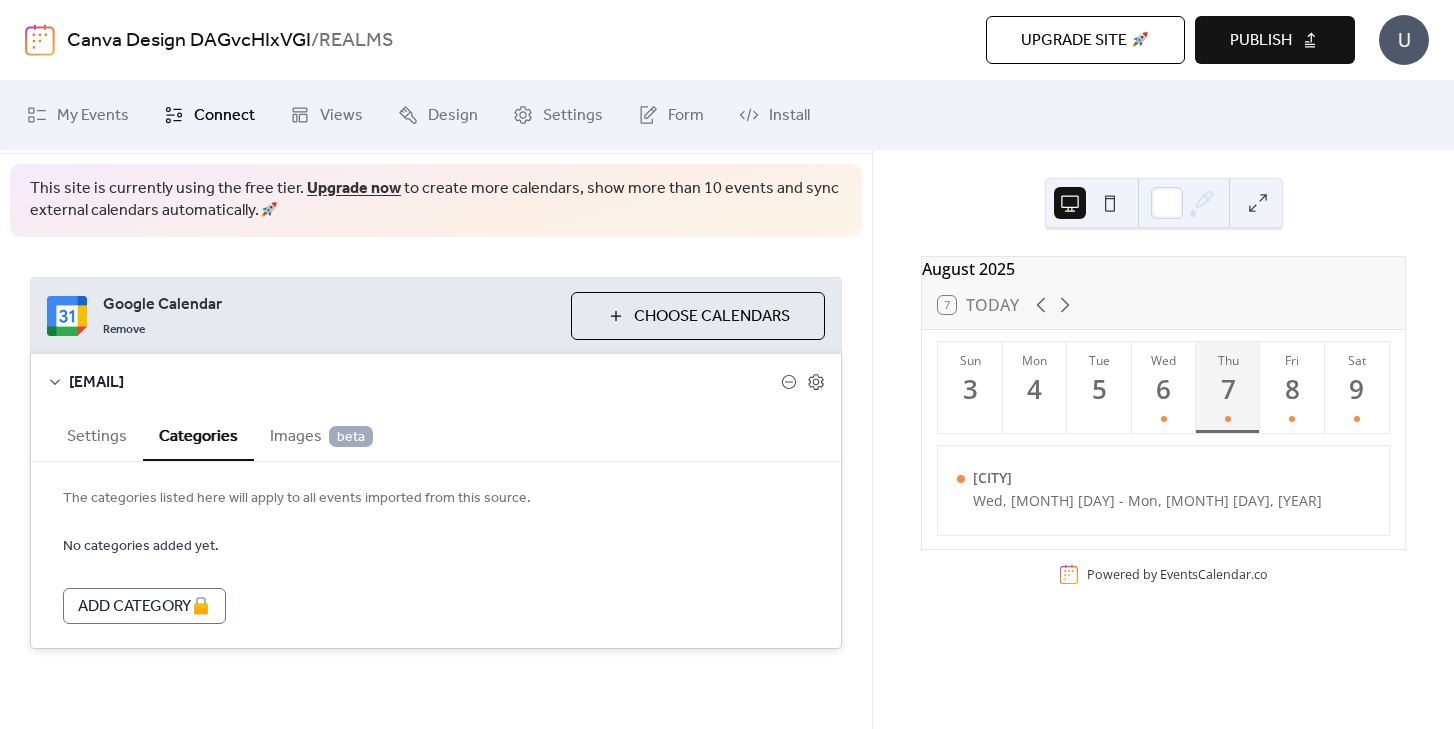 scroll, scrollTop: 77, scrollLeft: 0, axis: vertical 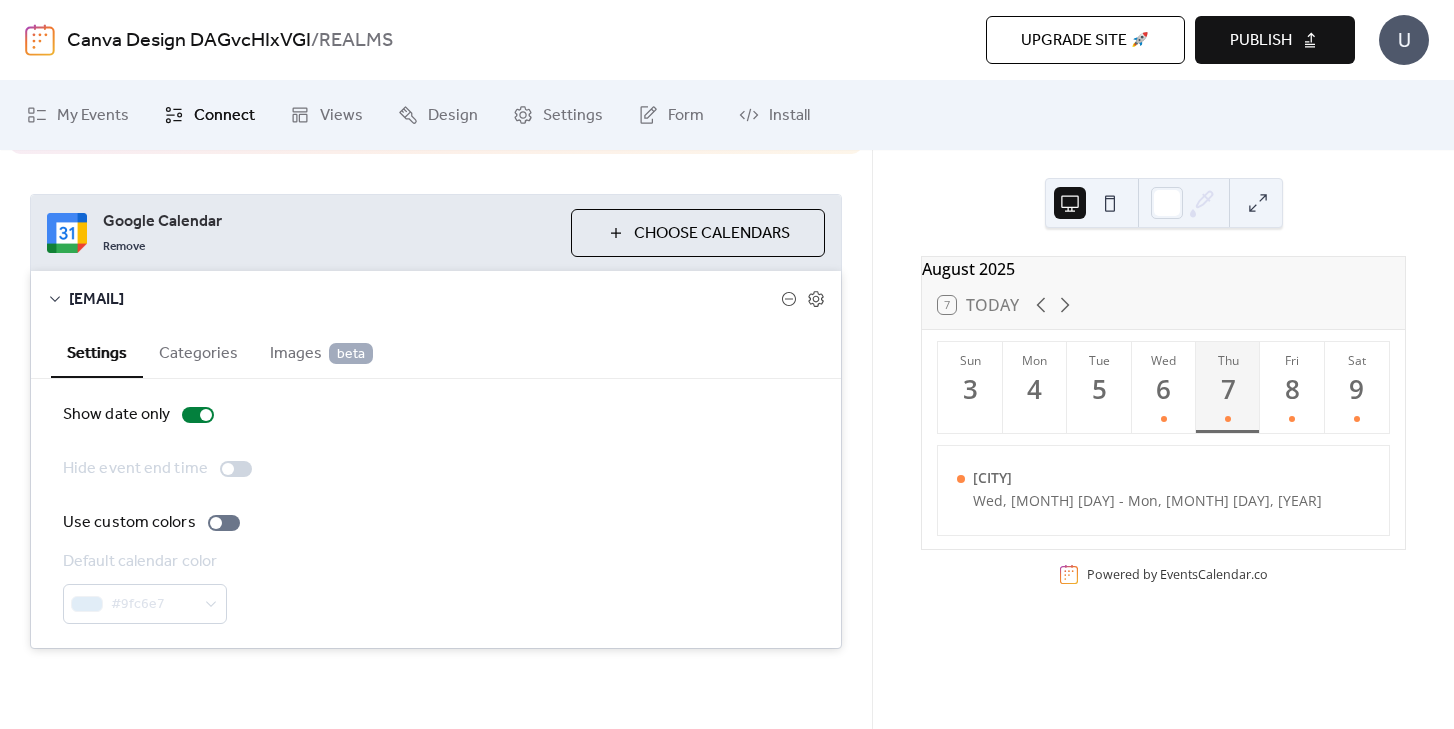 click on "Publish" at bounding box center [1275, 40] 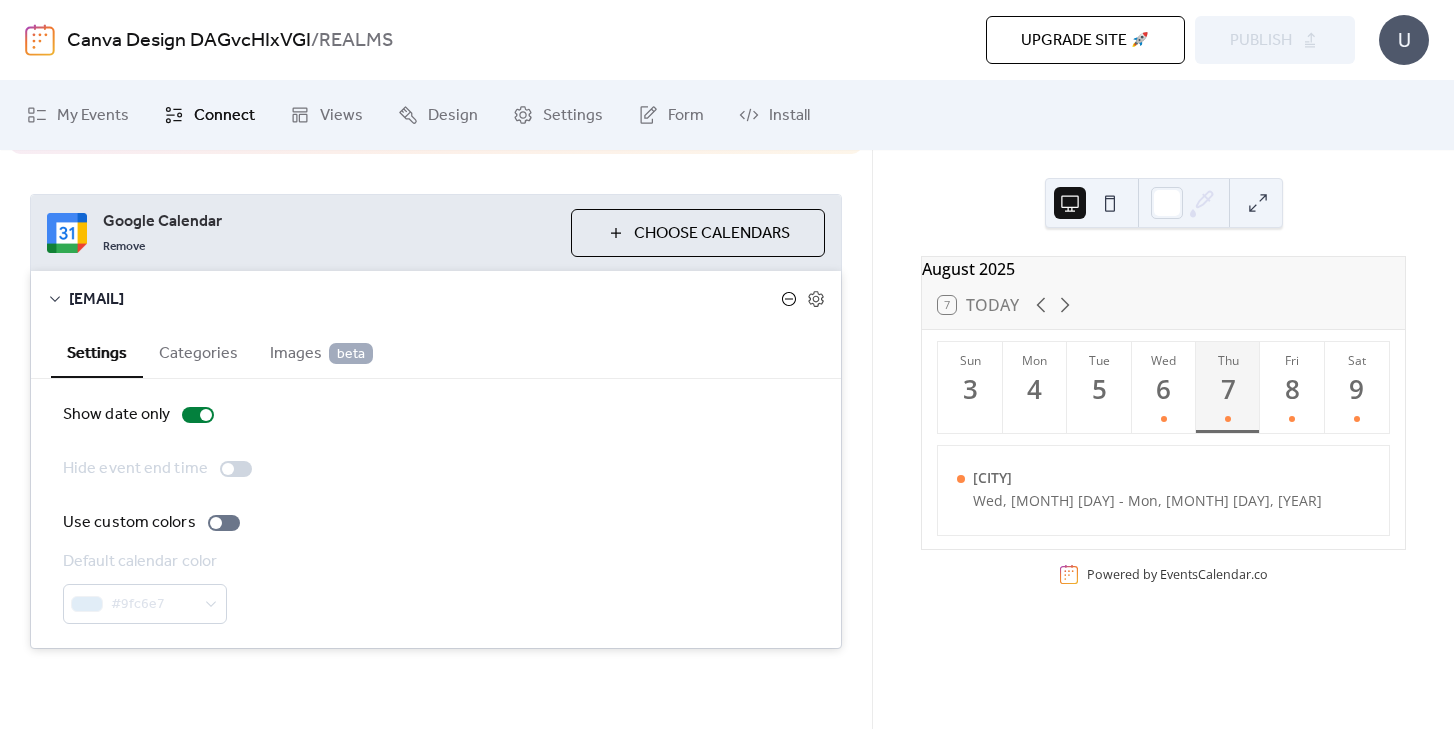 click 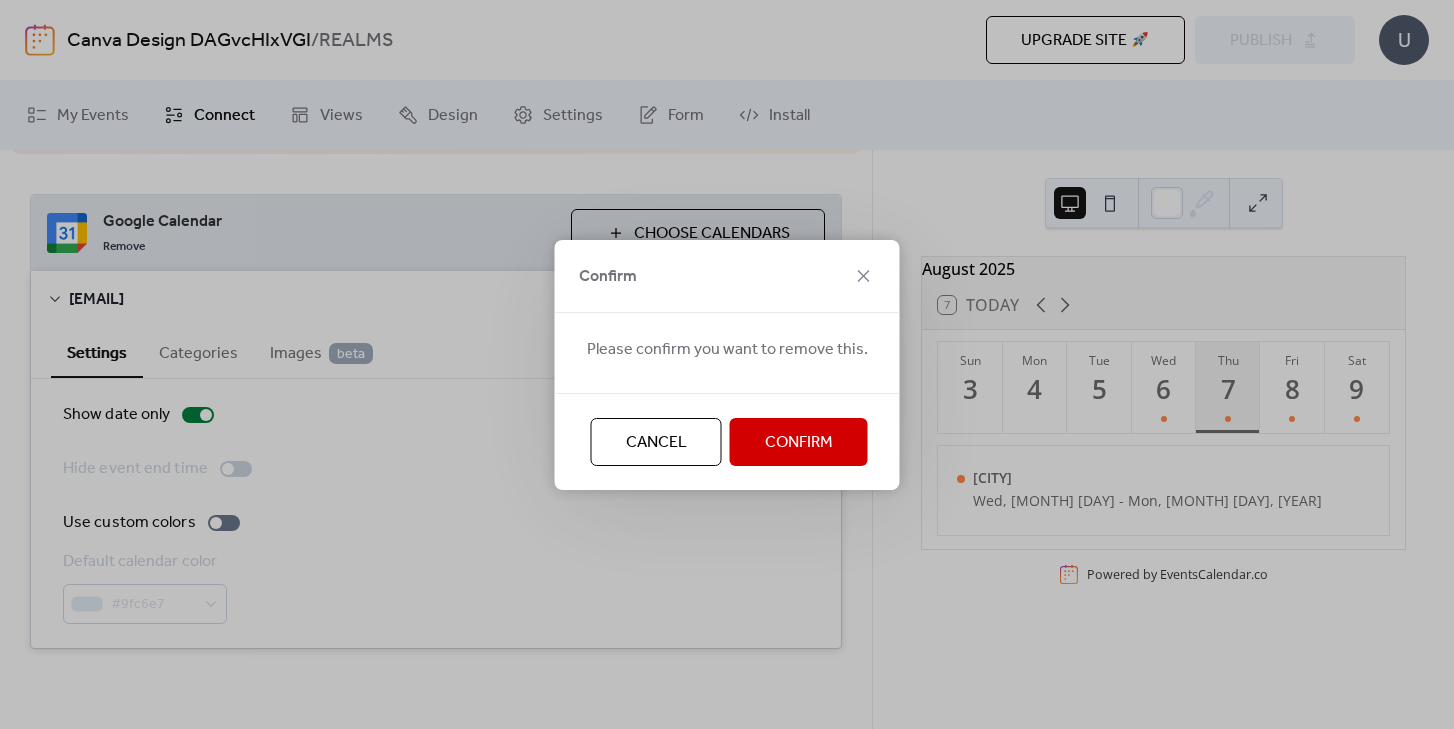 click on "Cancel" at bounding box center [656, 443] 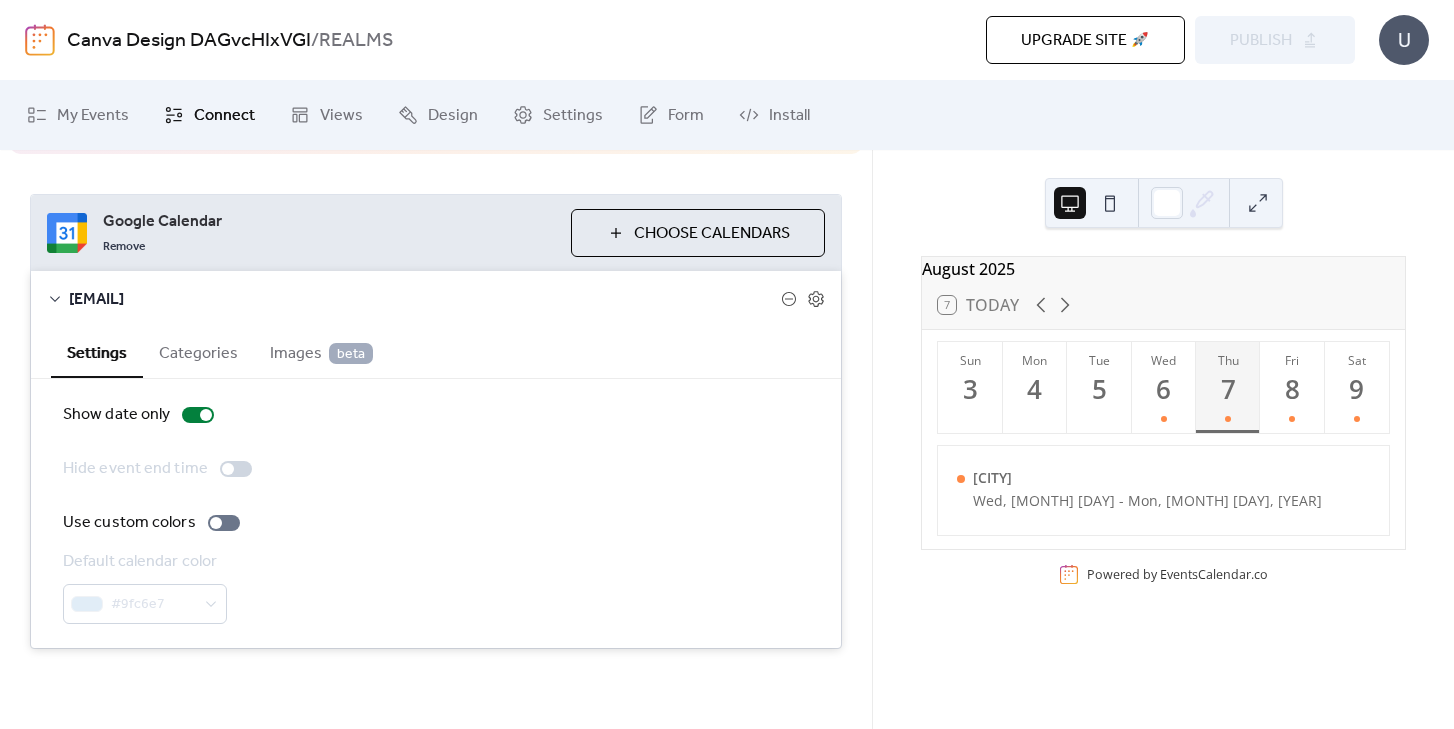 click on "Images   beta" at bounding box center [321, 354] 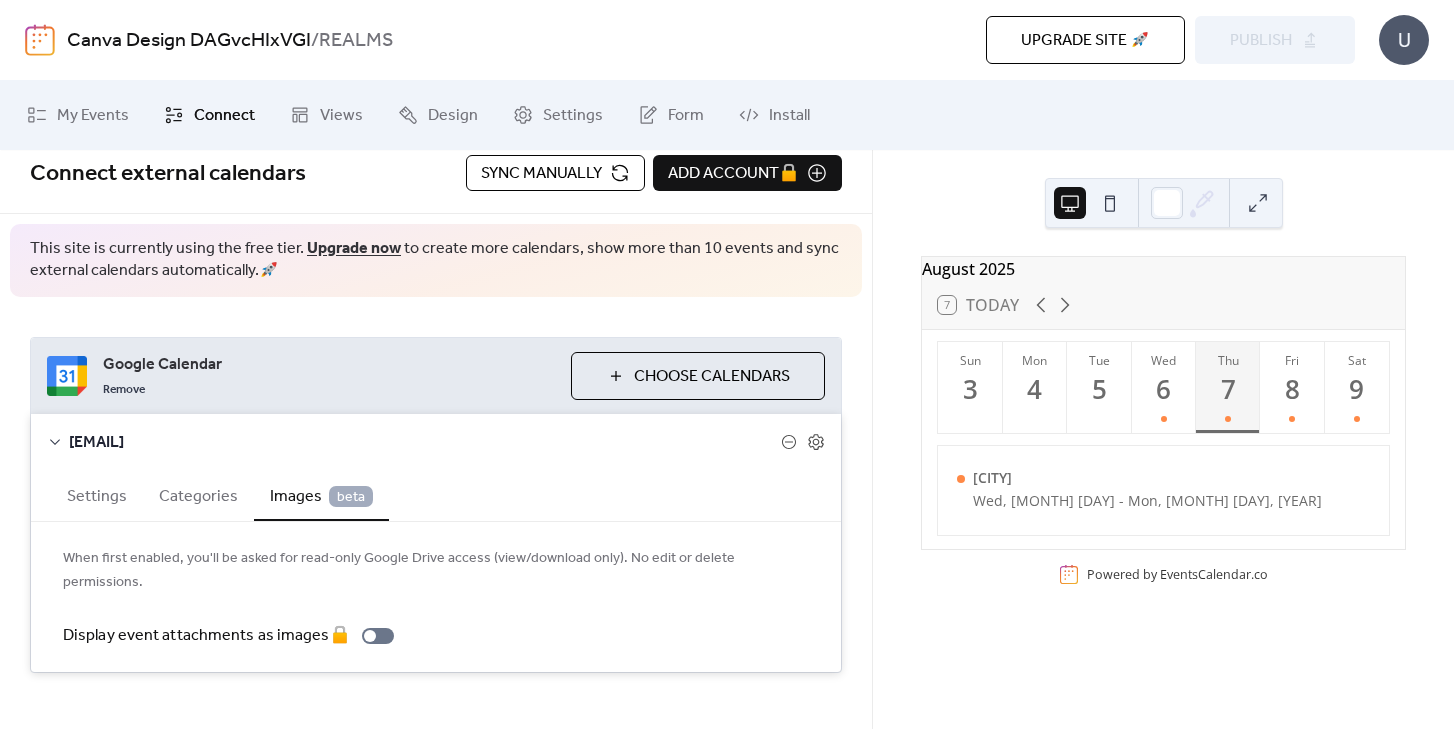 click on "Categories" at bounding box center (198, 494) 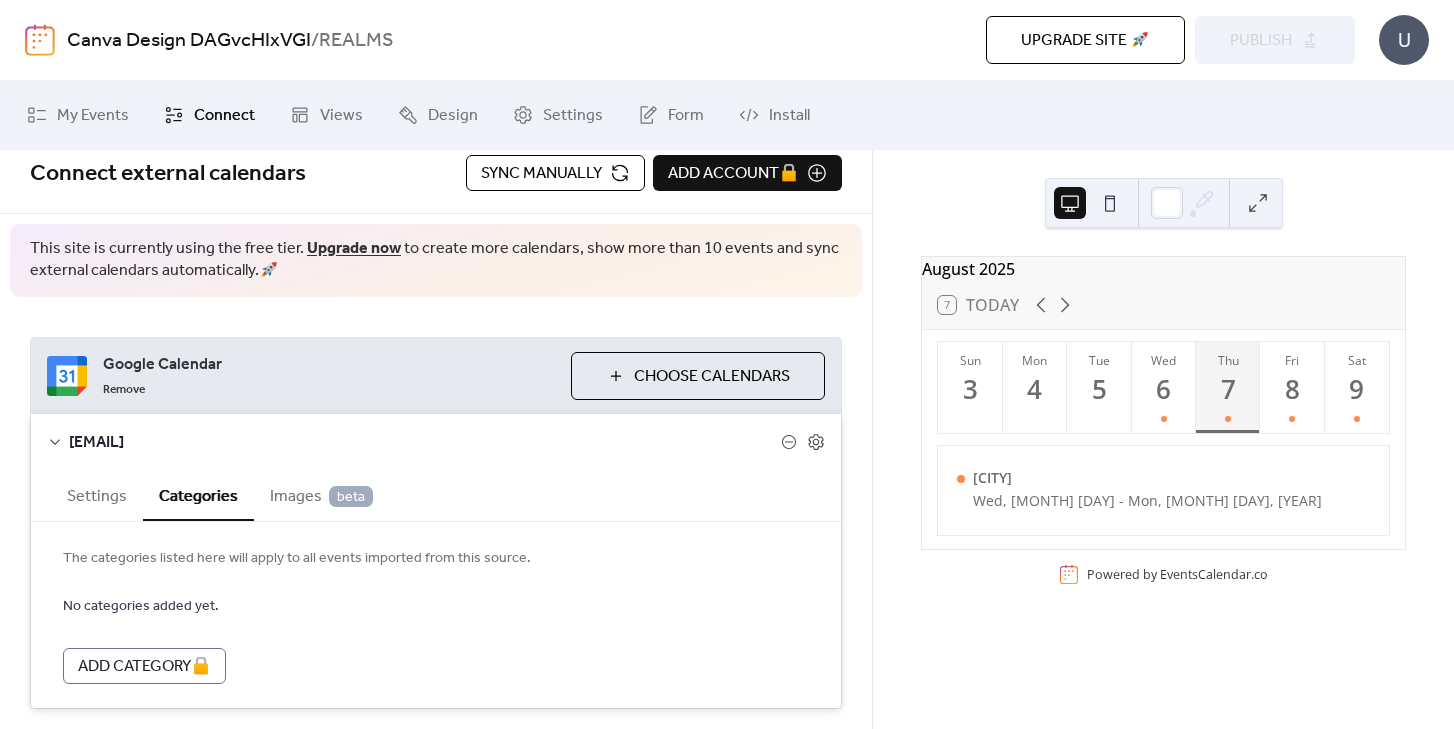 scroll, scrollTop: 77, scrollLeft: 0, axis: vertical 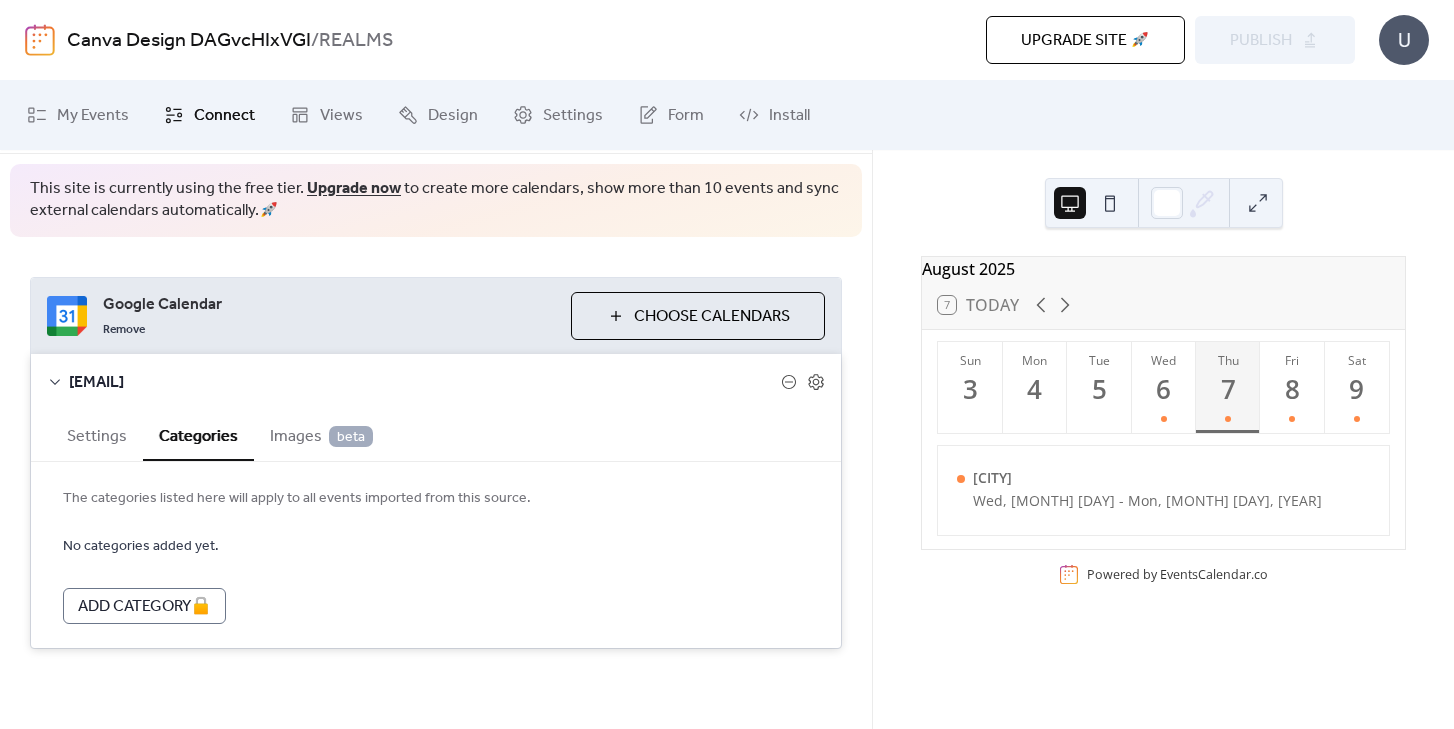 click on "Settings" at bounding box center [97, 434] 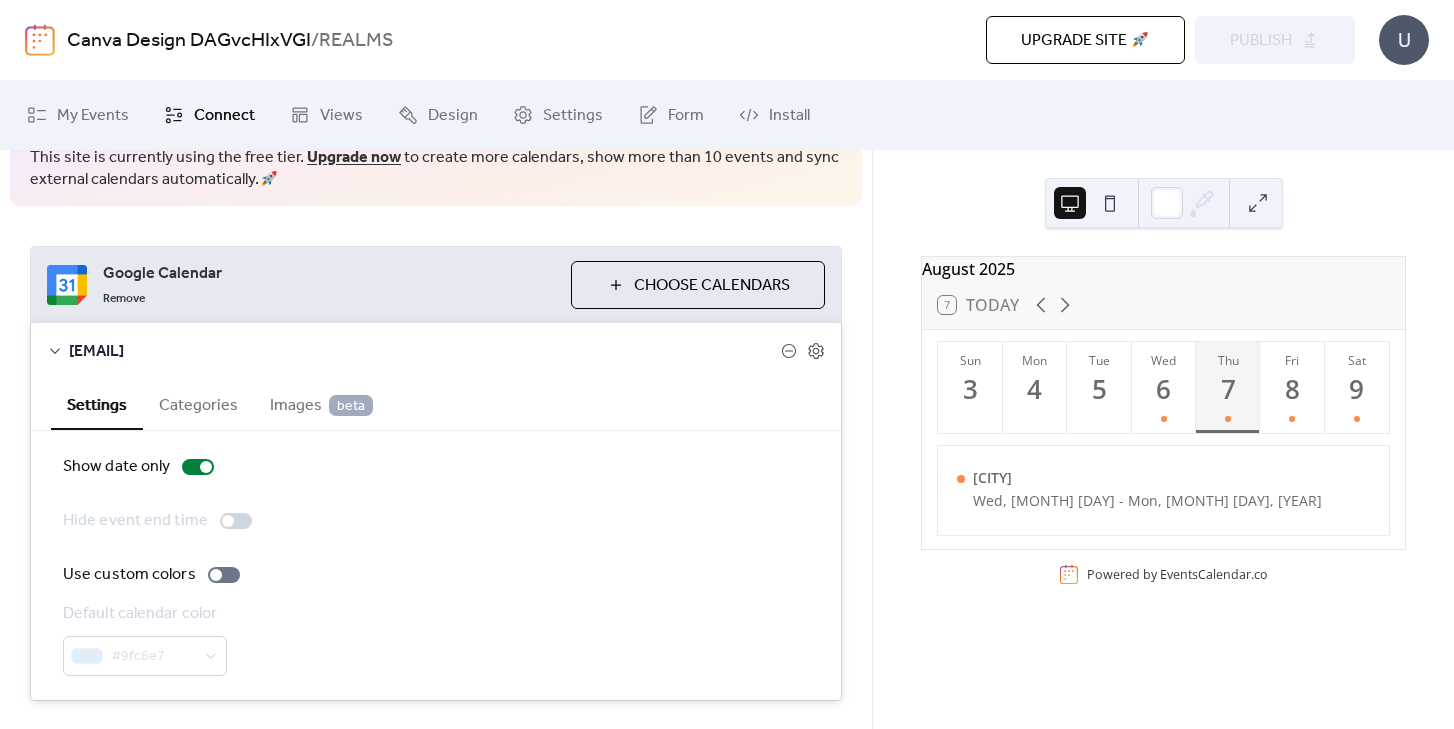 scroll, scrollTop: 0, scrollLeft: 0, axis: both 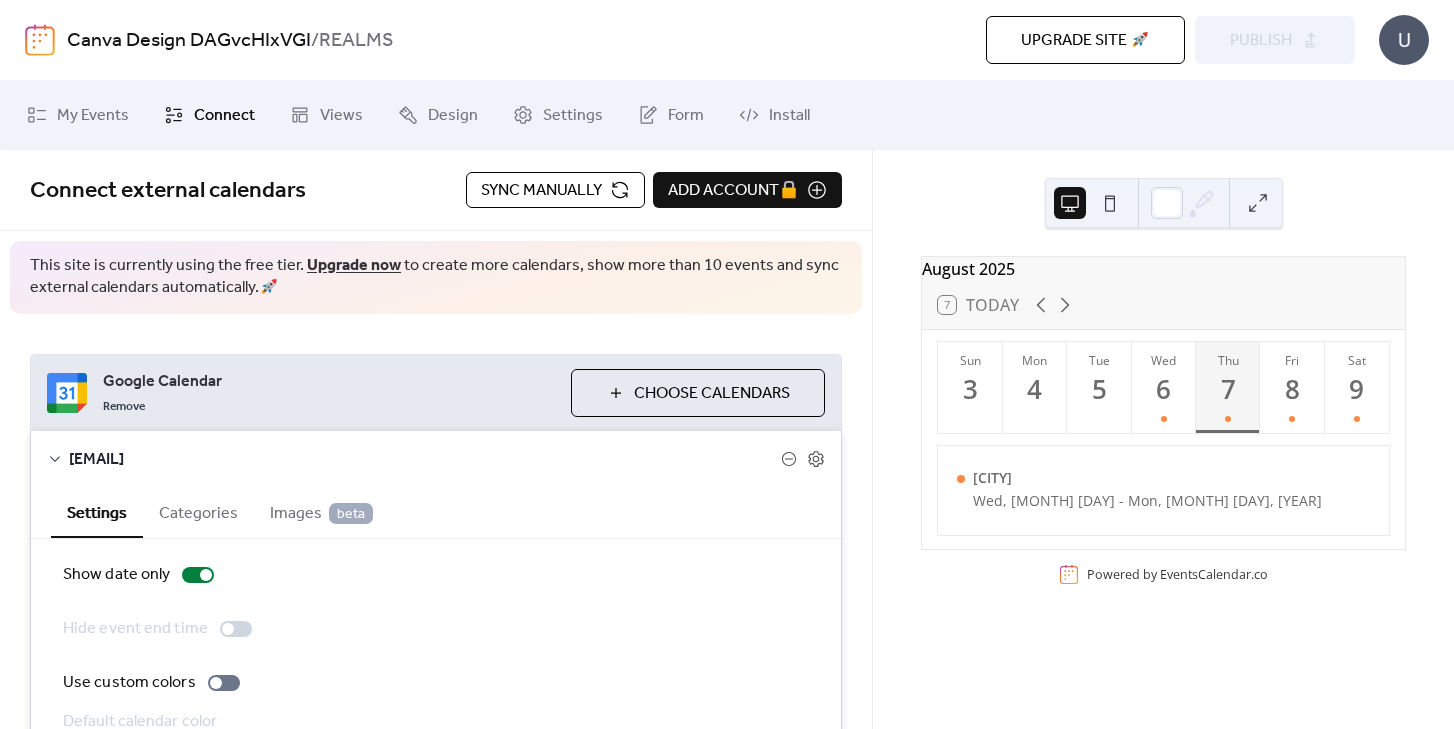 click on "Google Calendar" at bounding box center (329, 382) 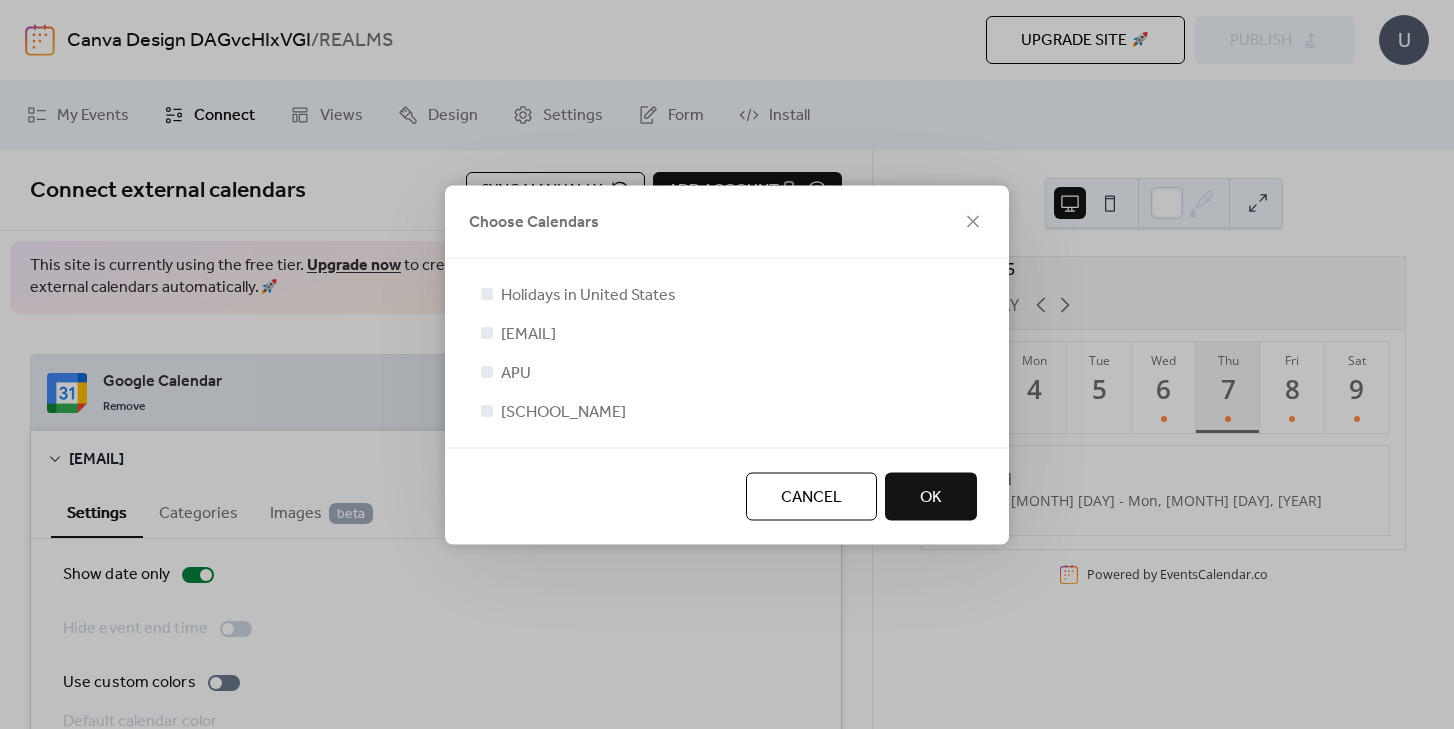 click on "OK" at bounding box center [931, 496] 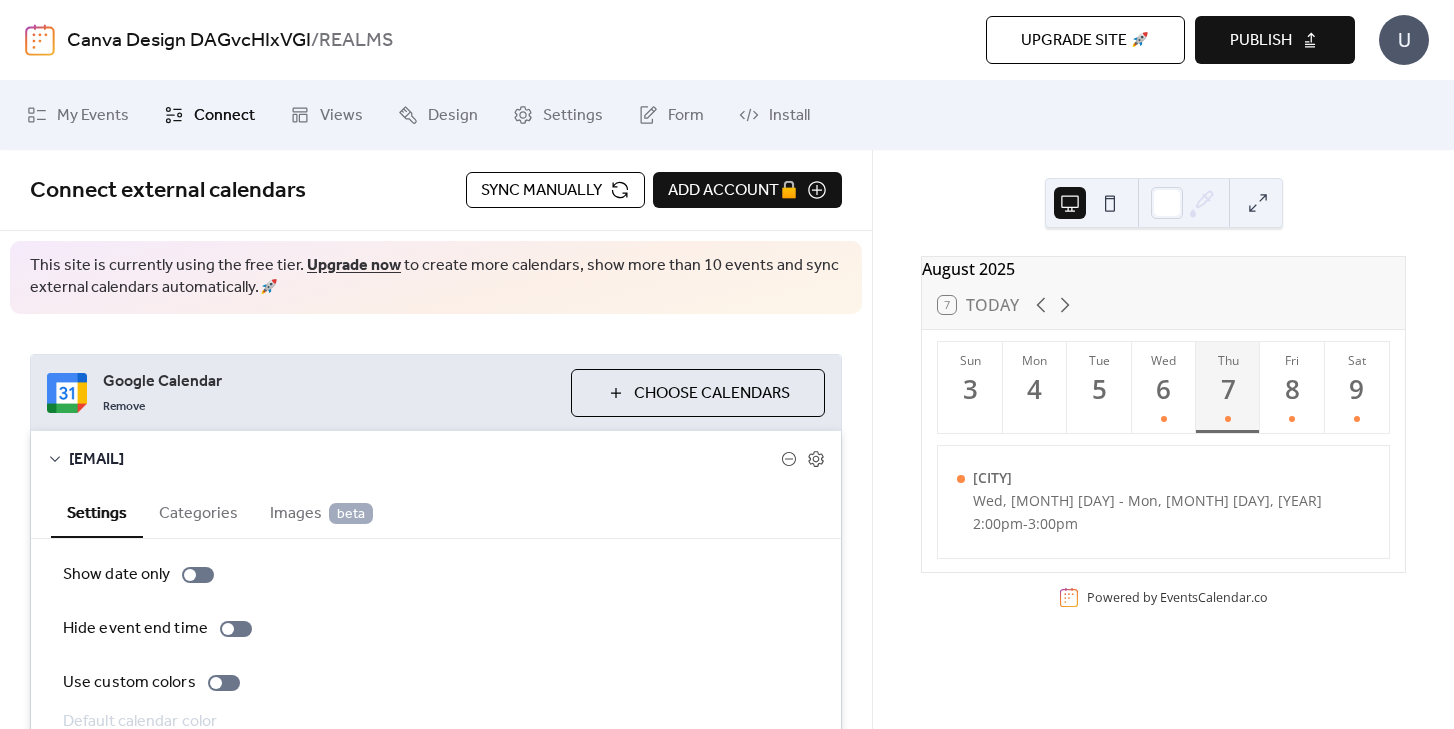 click on "Sync manually" at bounding box center (555, 190) 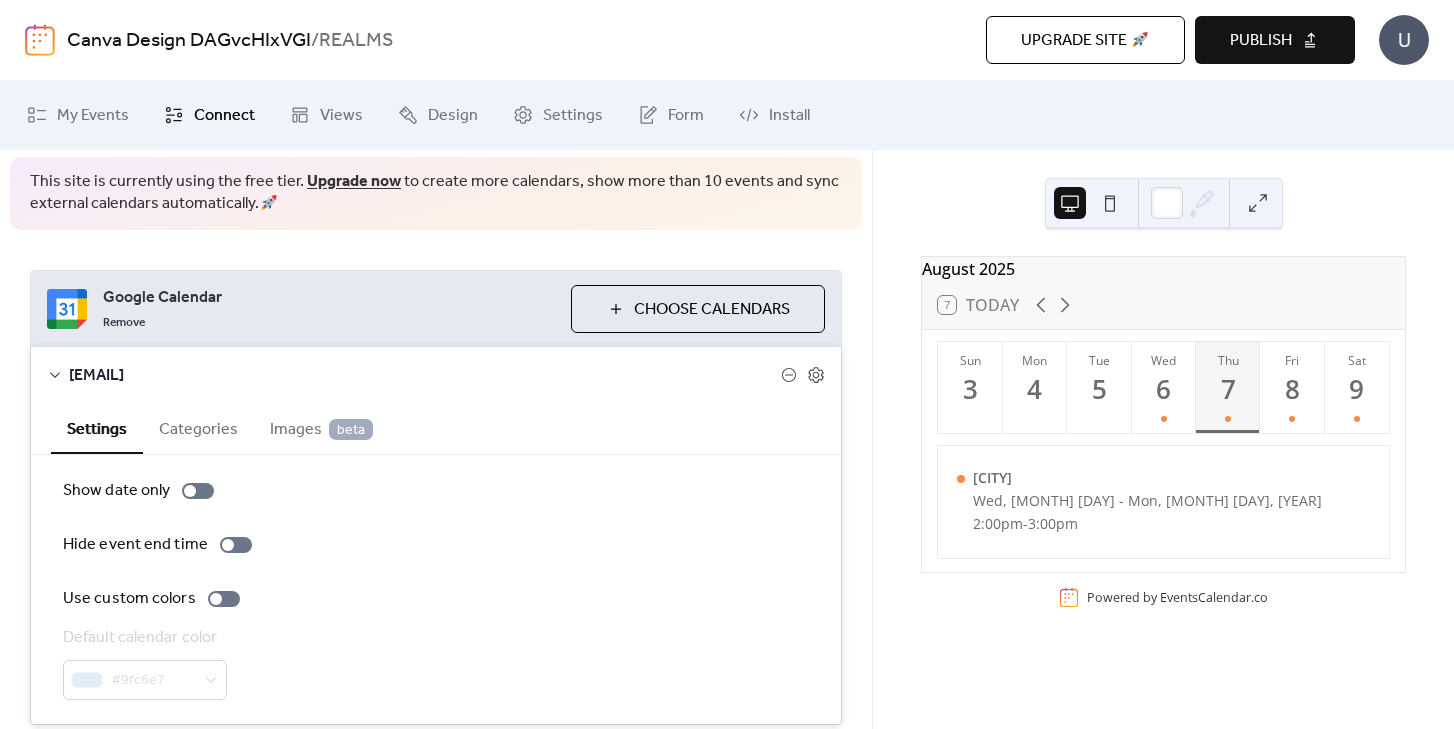 scroll, scrollTop: 120, scrollLeft: 0, axis: vertical 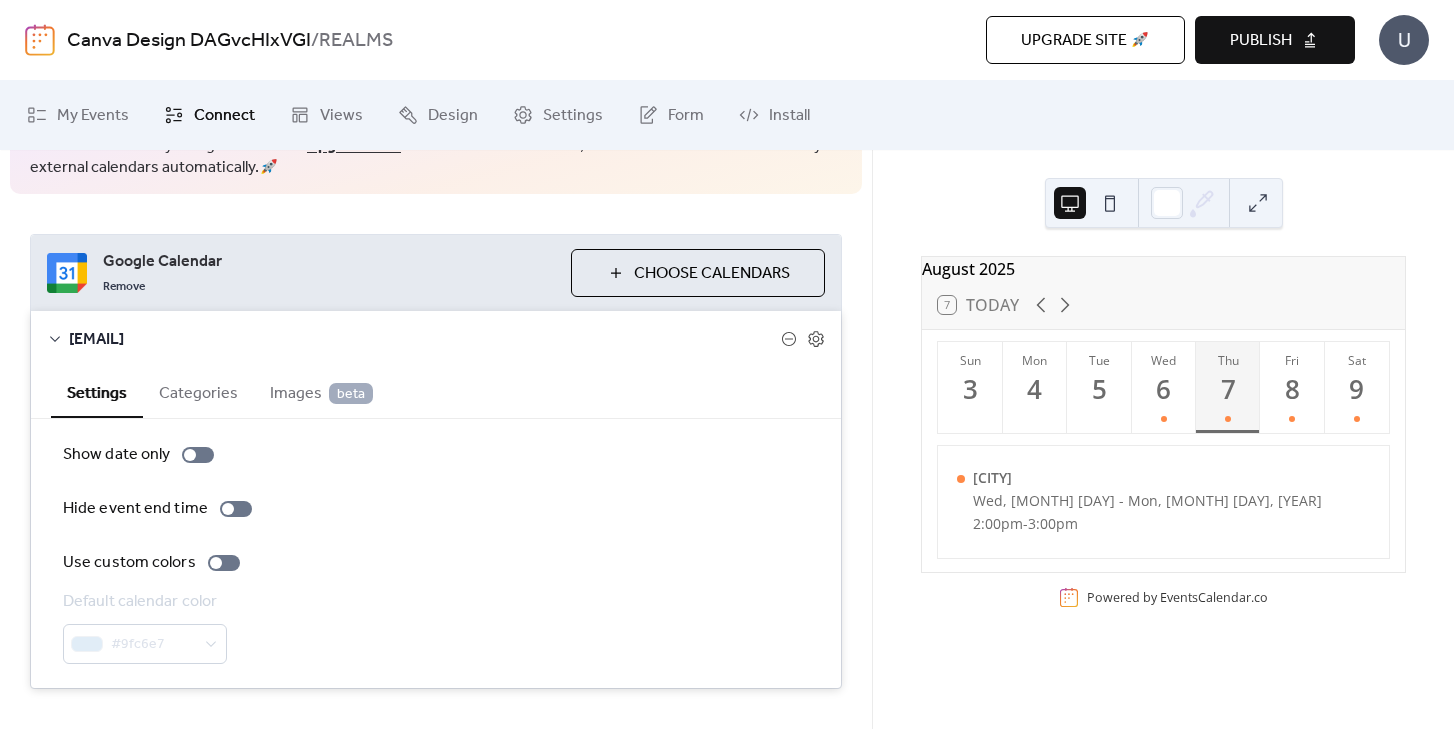 click 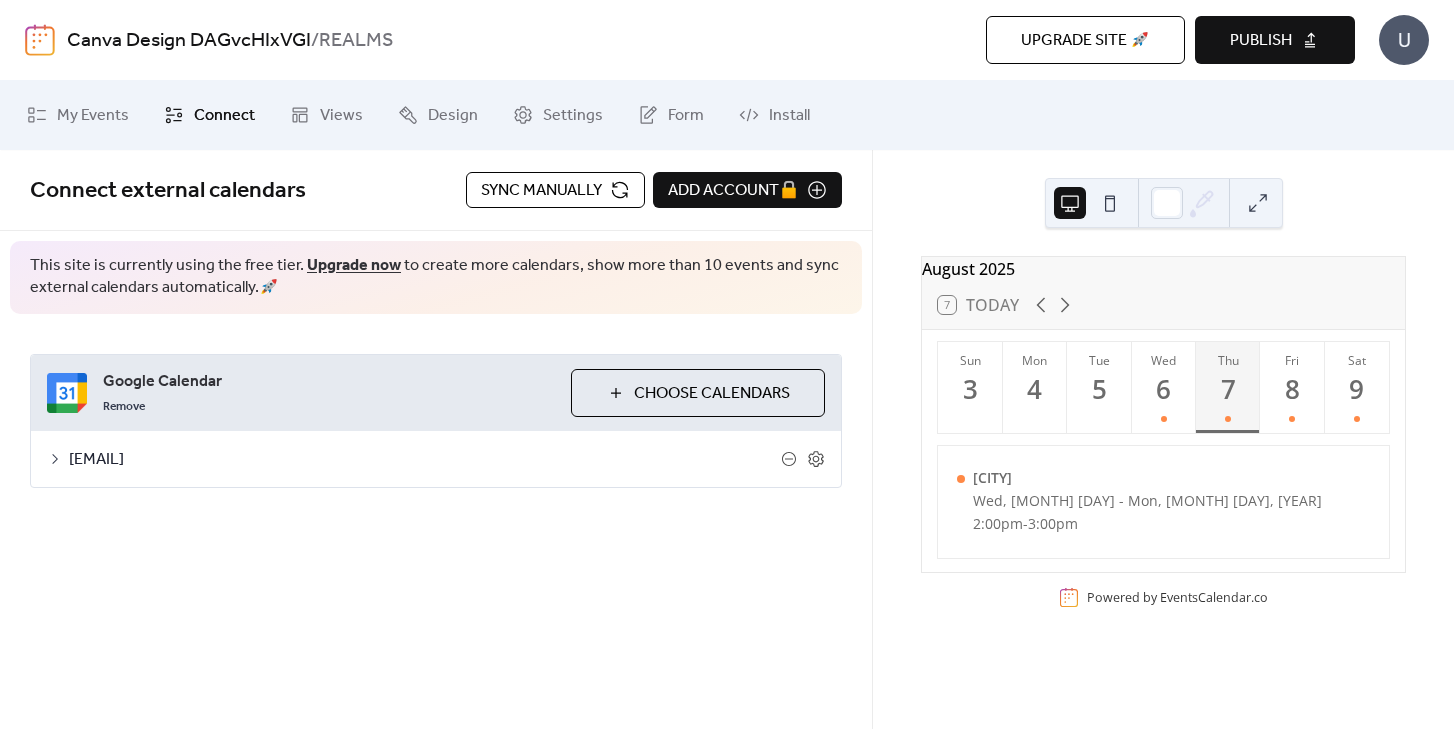 scroll, scrollTop: 0, scrollLeft: 0, axis: both 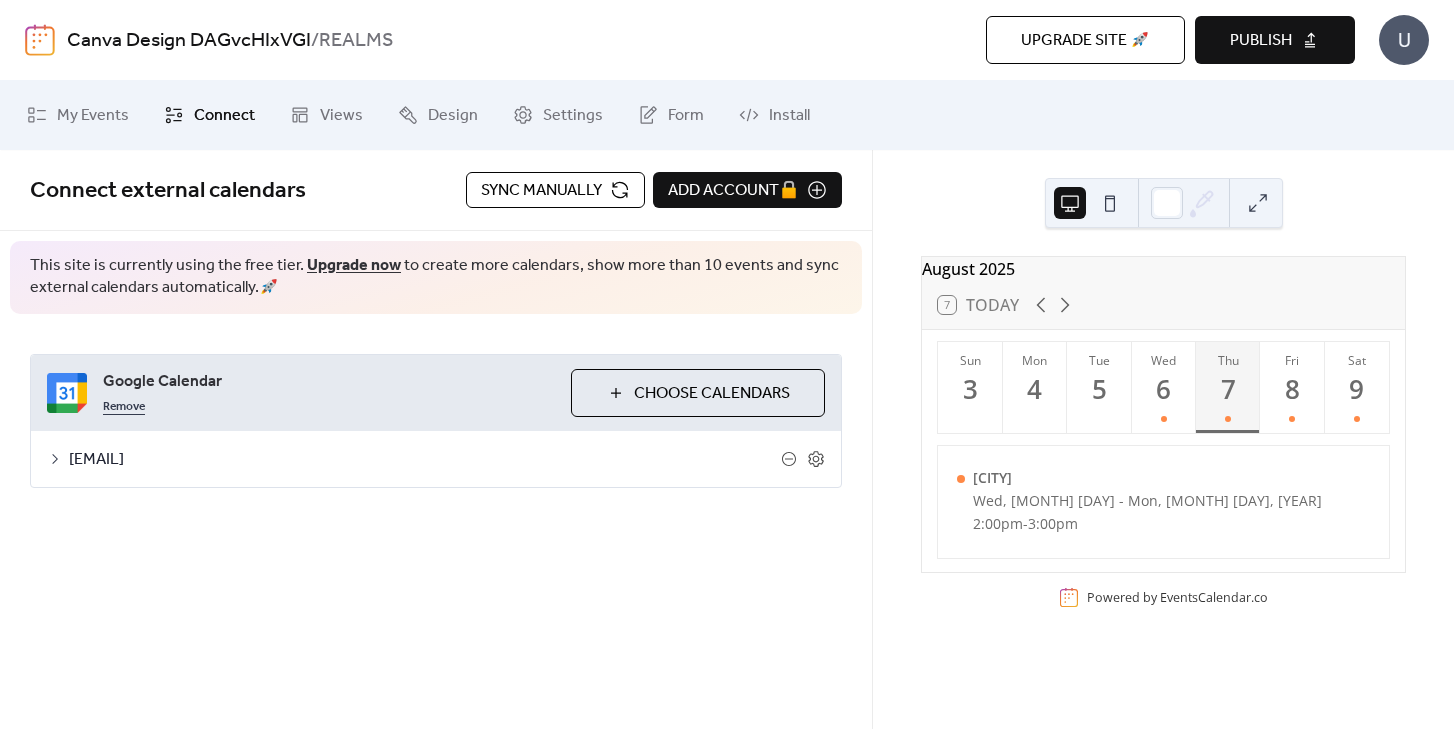 click on "Remove" at bounding box center (124, 405) 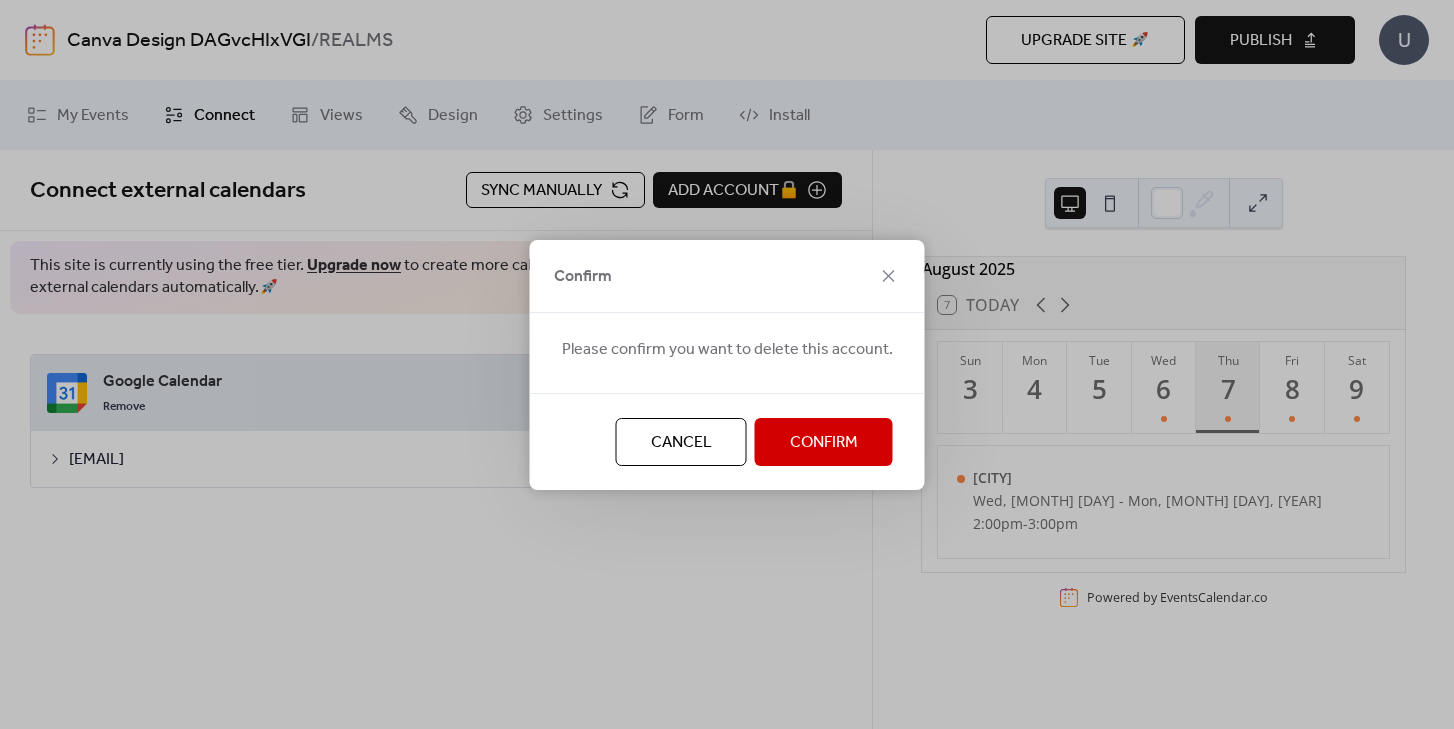 click on "Confirm" at bounding box center (824, 443) 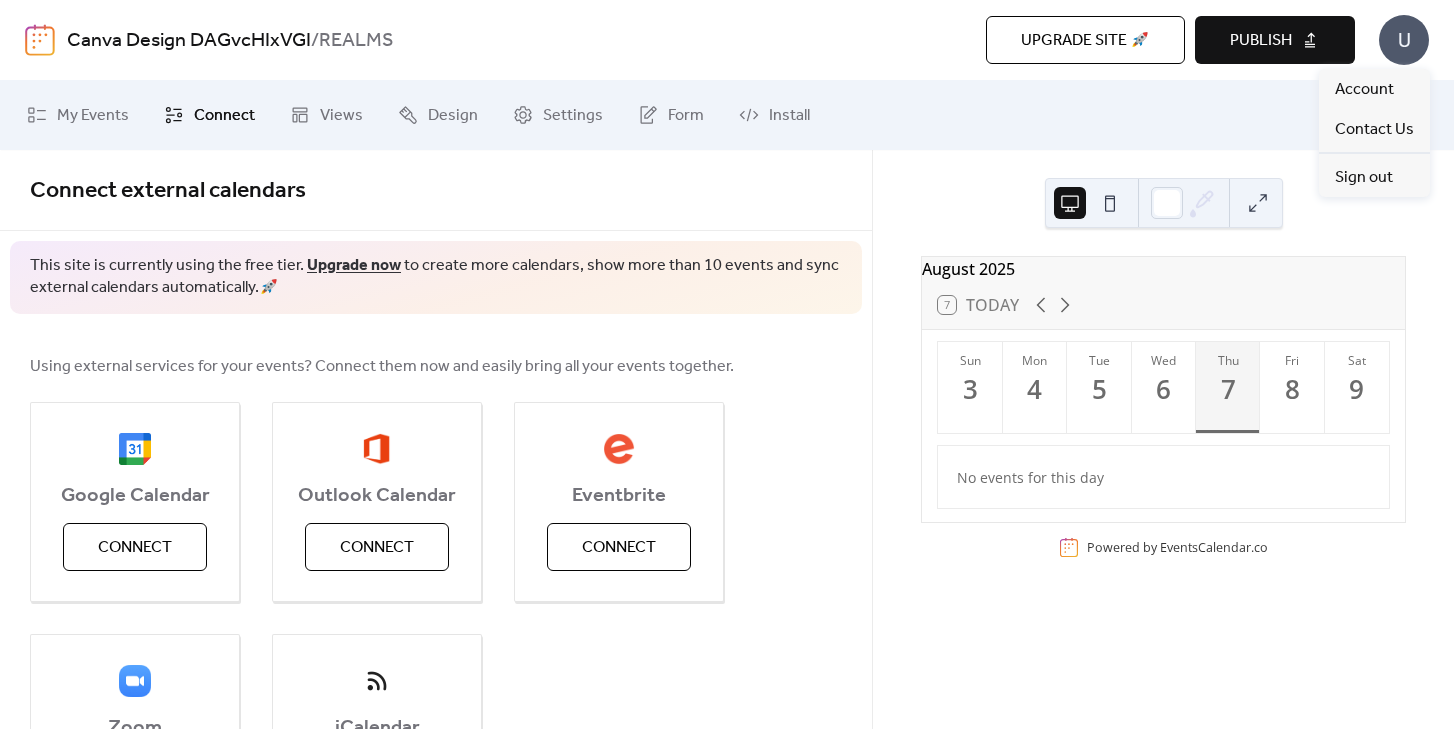 click on "U" at bounding box center [1404, 40] 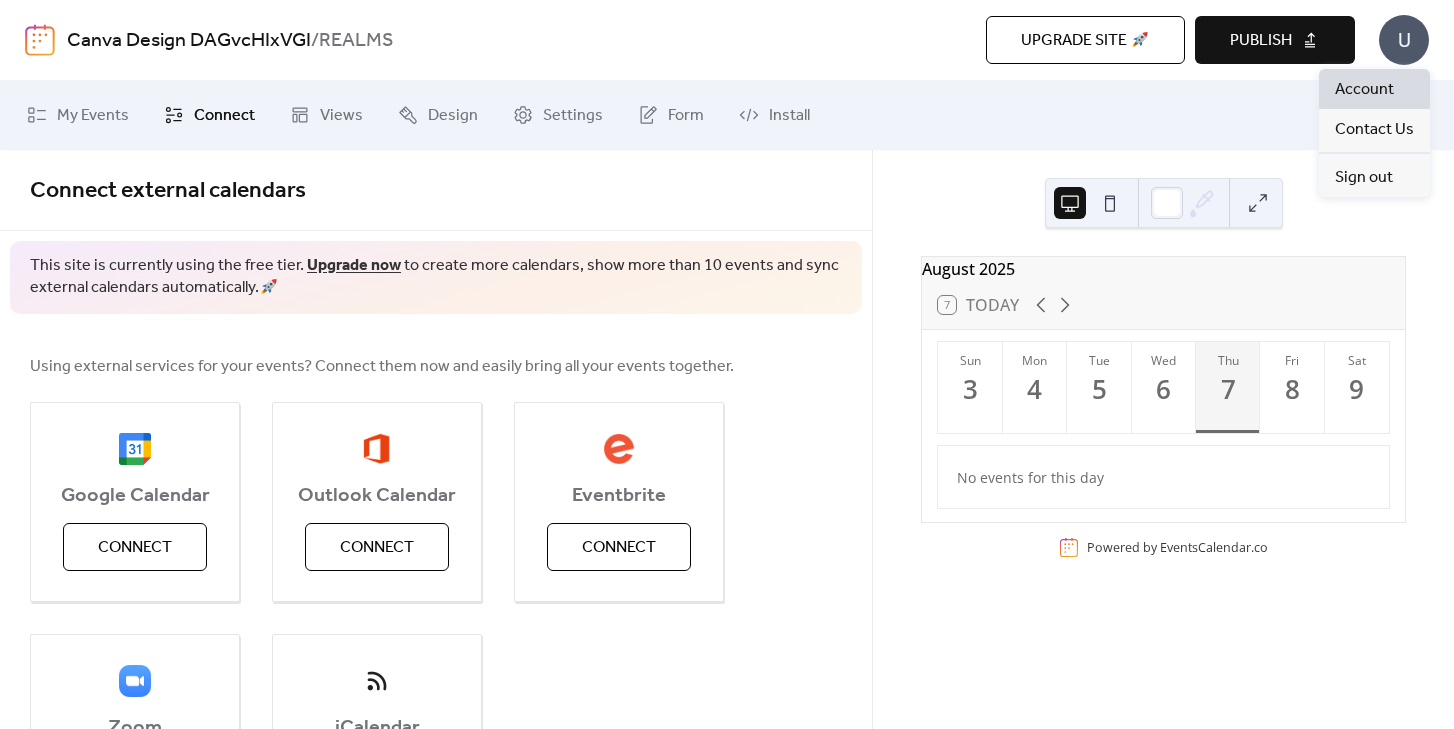 click on "Account" at bounding box center (1364, 90) 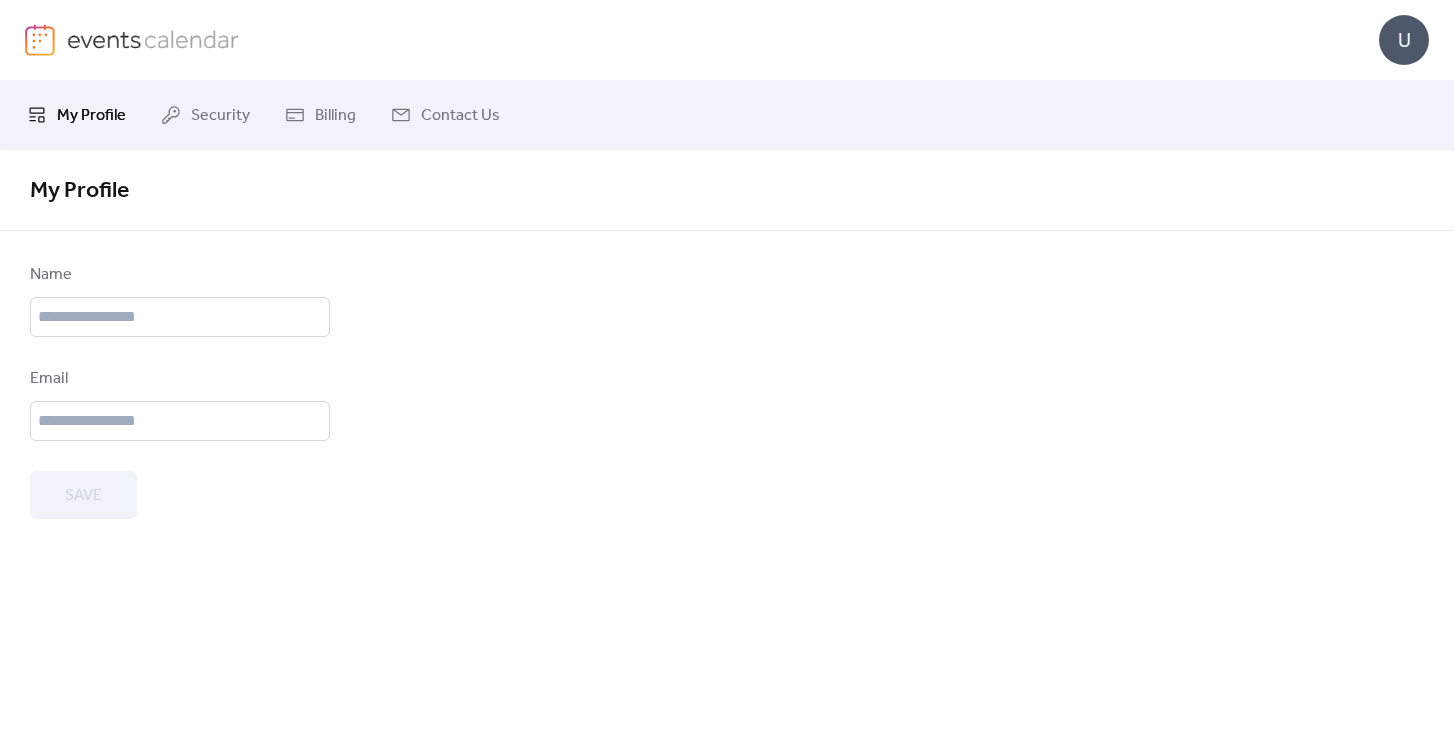 click on "My Profile" at bounding box center (91, 116) 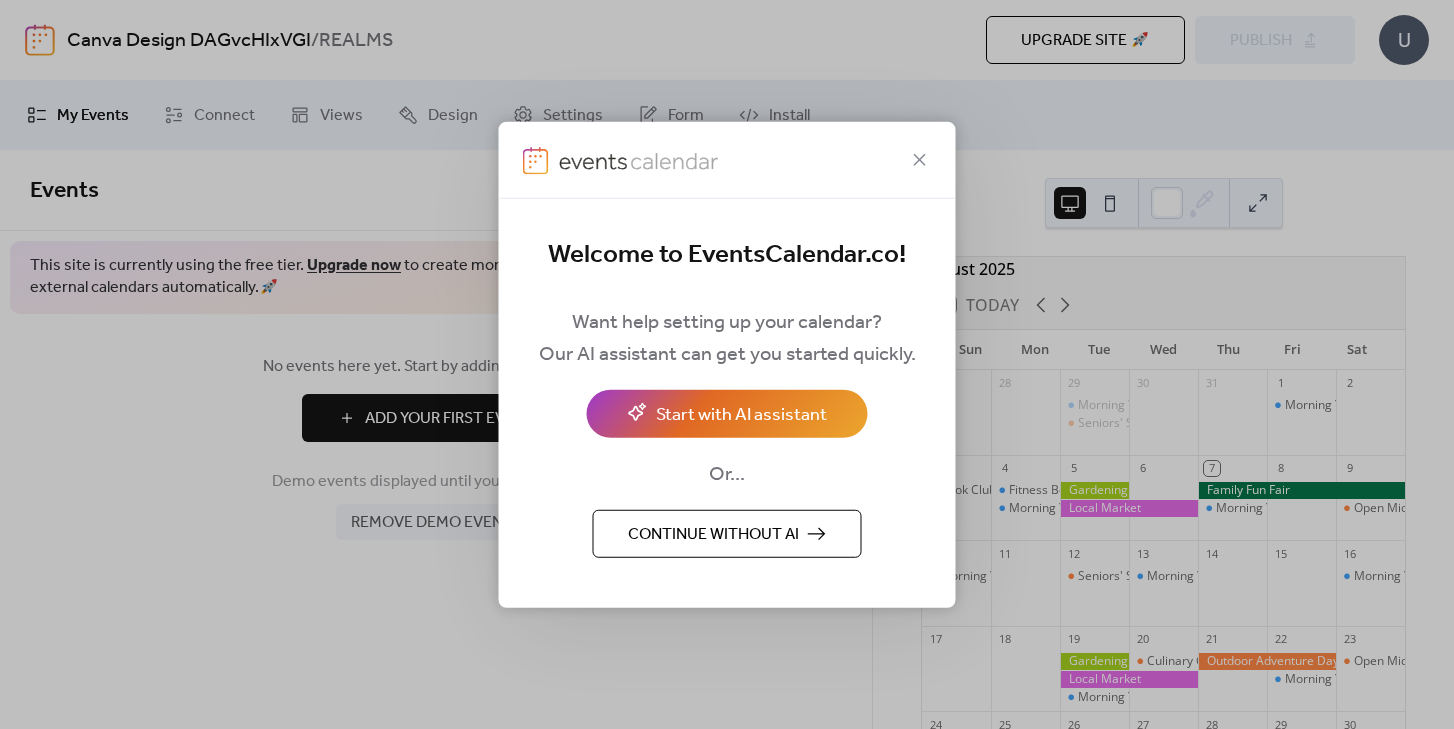 scroll, scrollTop: 0, scrollLeft: 0, axis: both 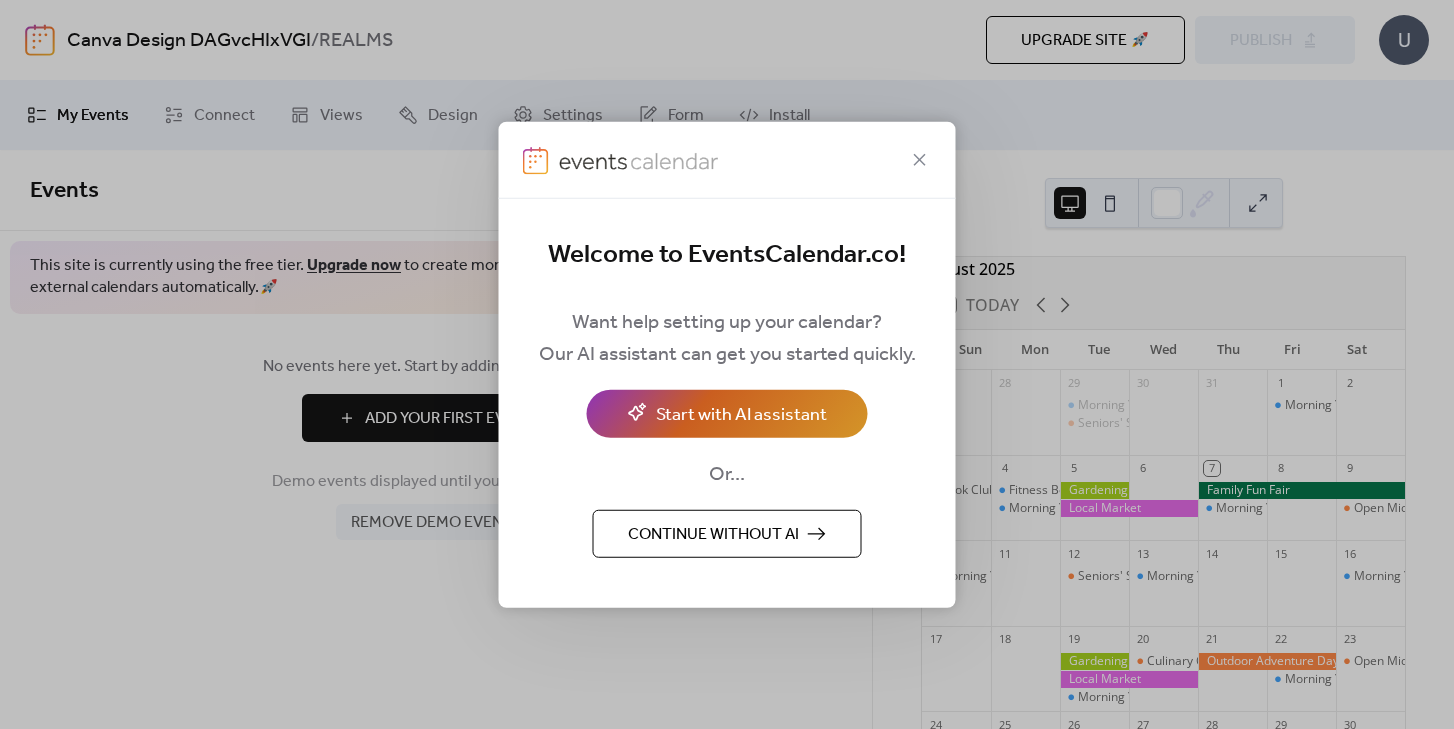 click on "Start with AI assistant" at bounding box center [741, 415] 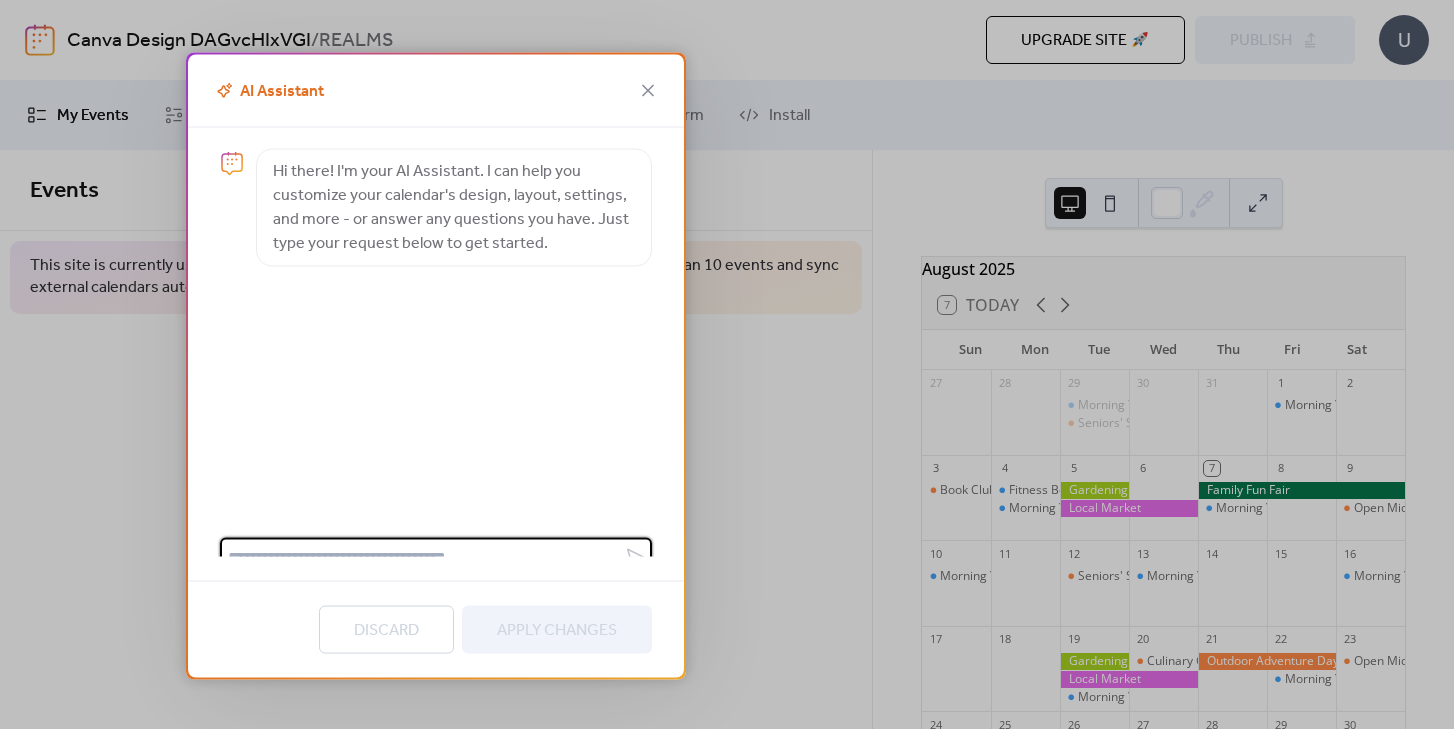 scroll, scrollTop: 16, scrollLeft: 0, axis: vertical 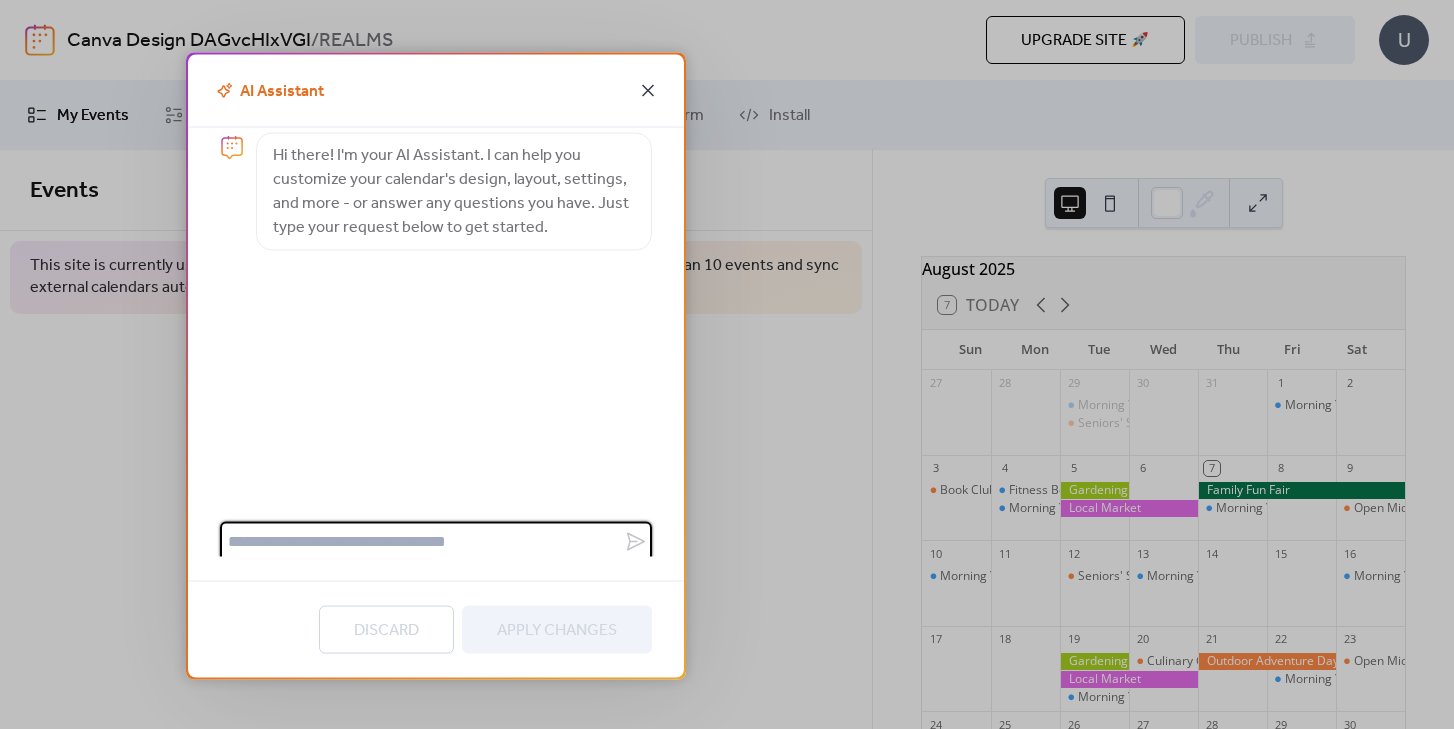 click 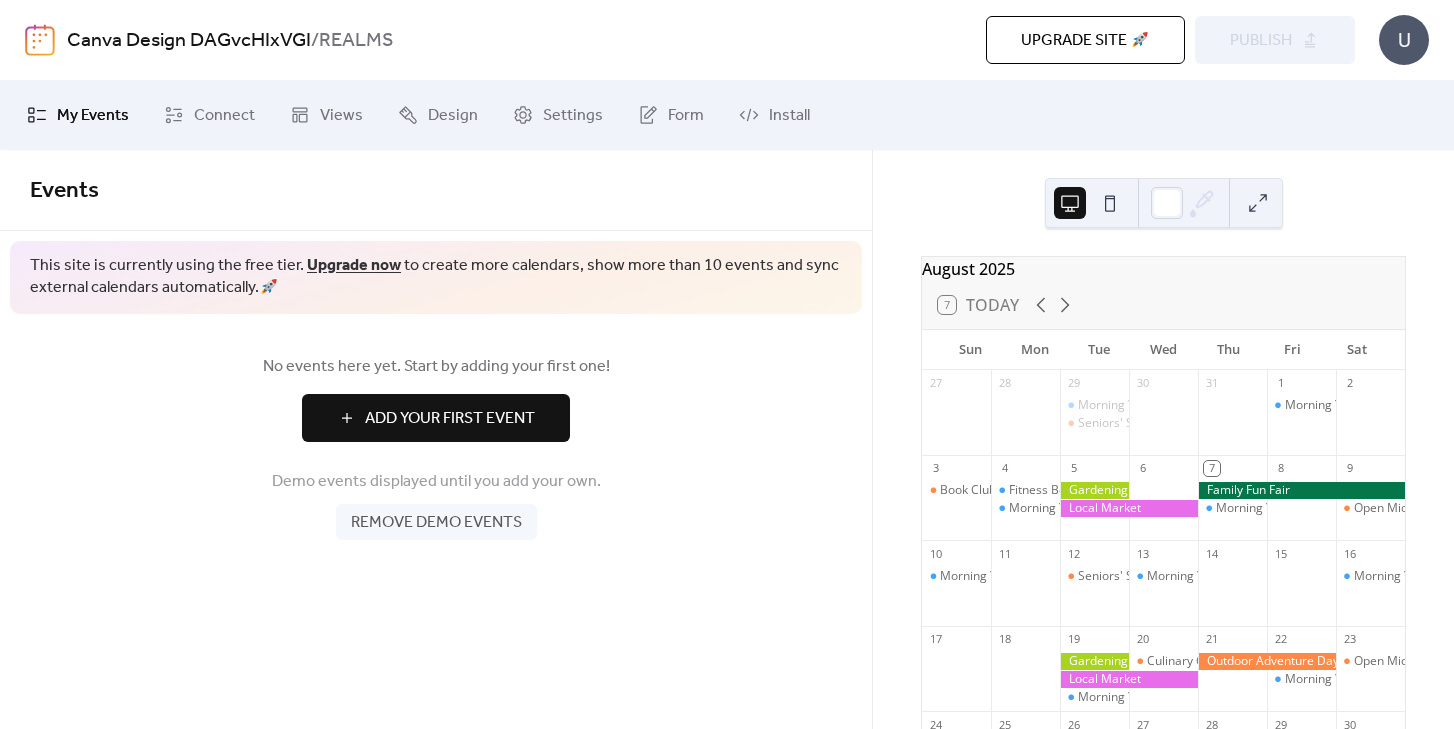 click on "Remove demo events" at bounding box center (436, 523) 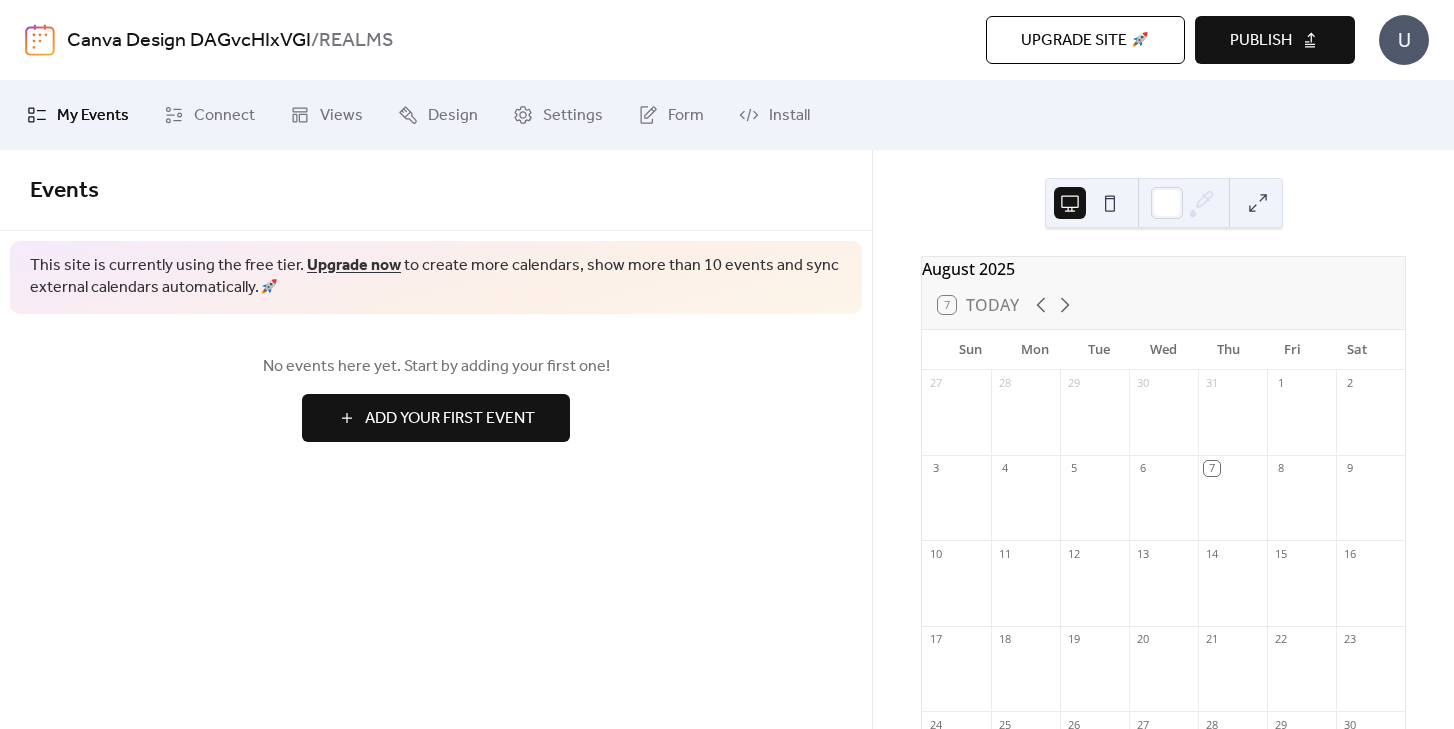 click on "Add Your First Event" at bounding box center [450, 419] 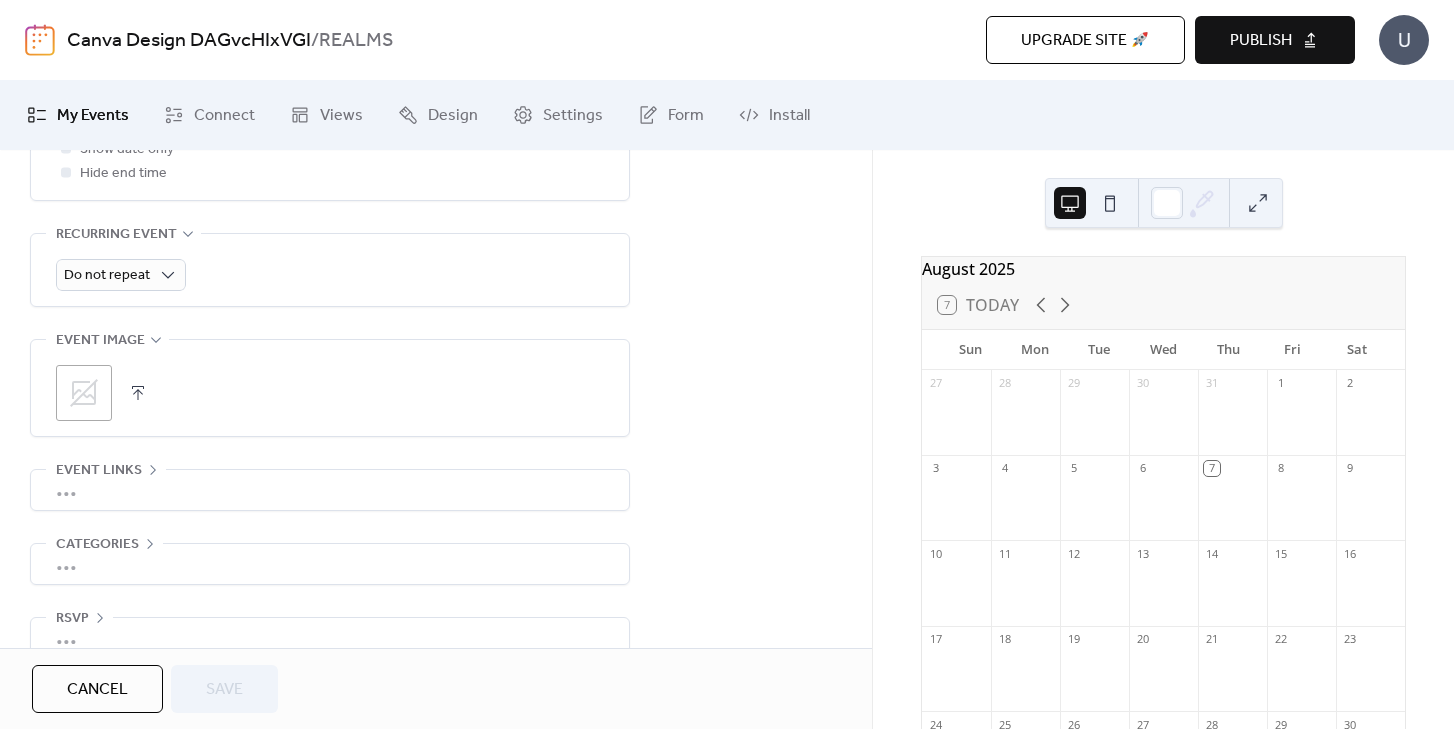 scroll, scrollTop: 898, scrollLeft: 0, axis: vertical 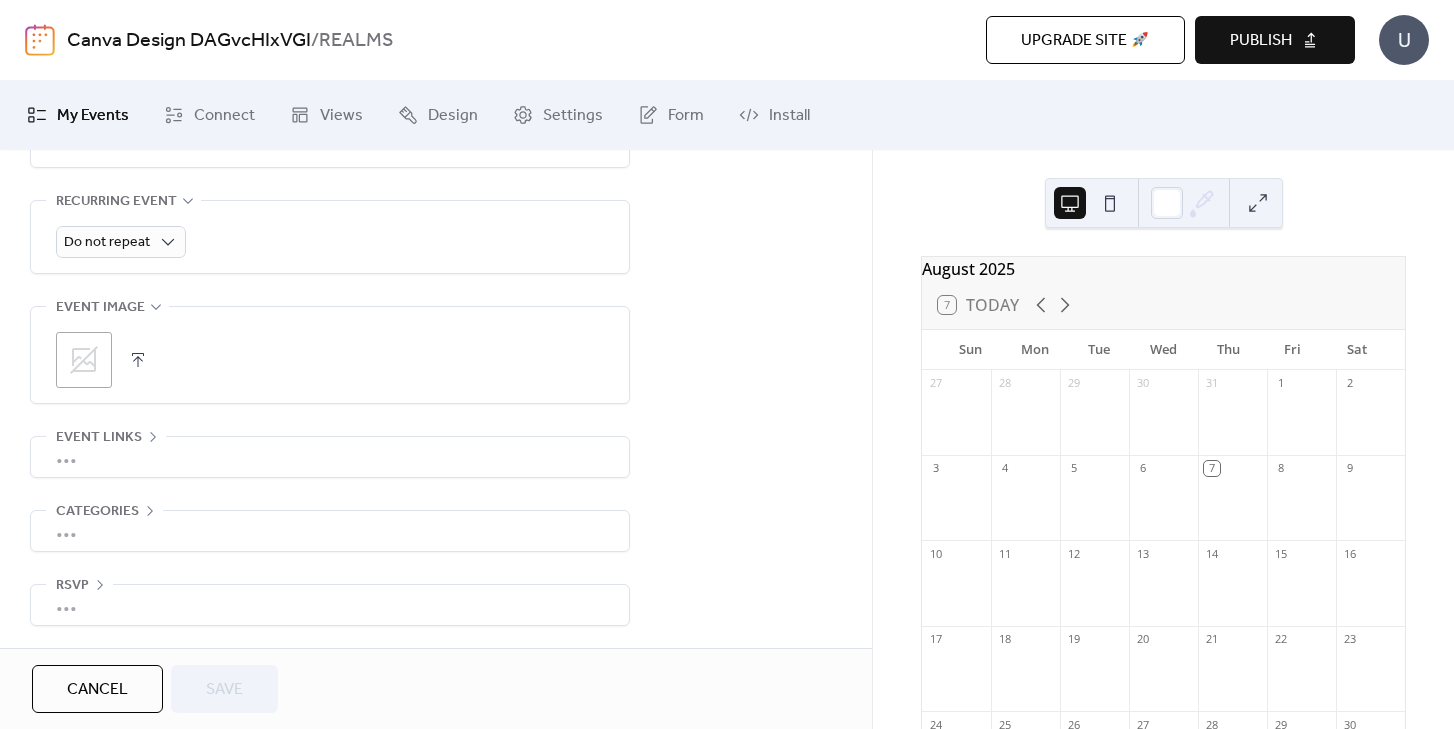click on "•••" at bounding box center (330, 457) 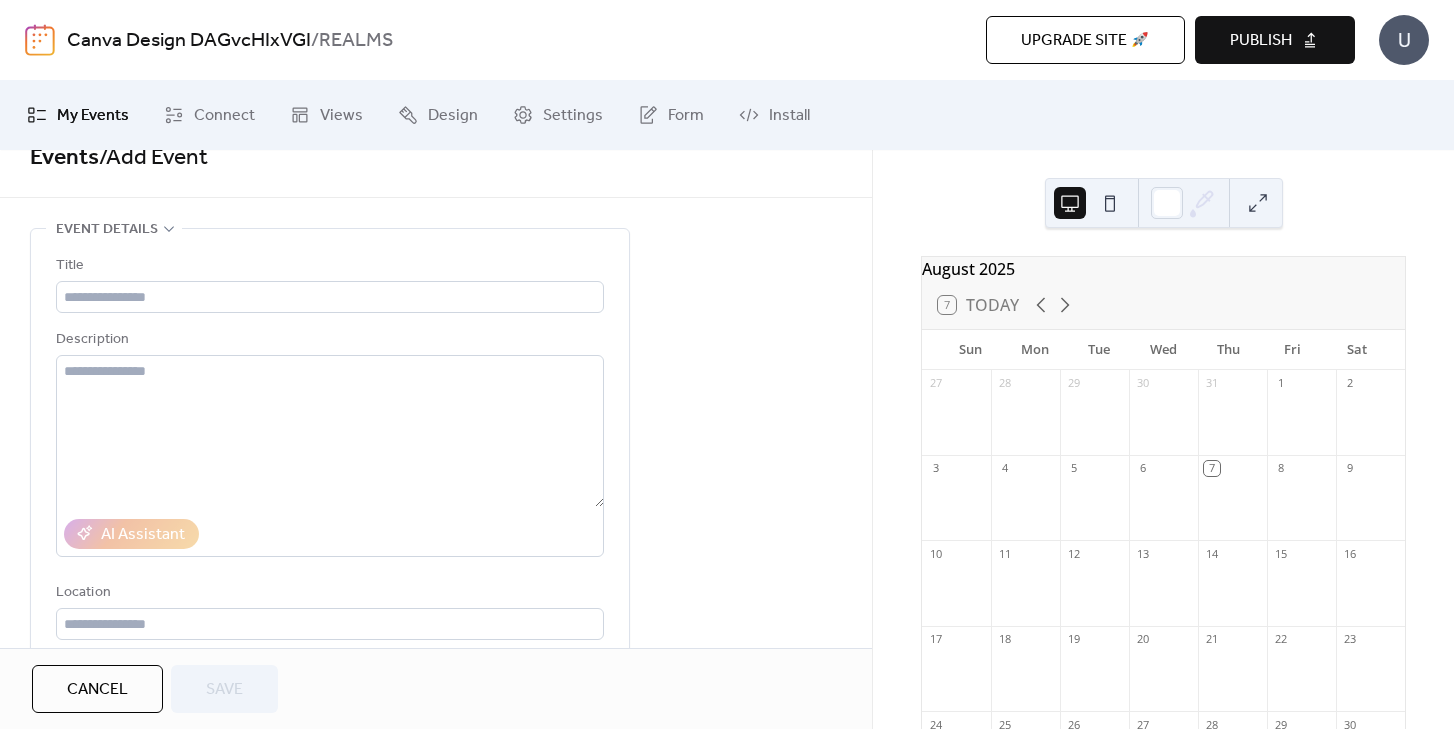 scroll, scrollTop: 0, scrollLeft: 0, axis: both 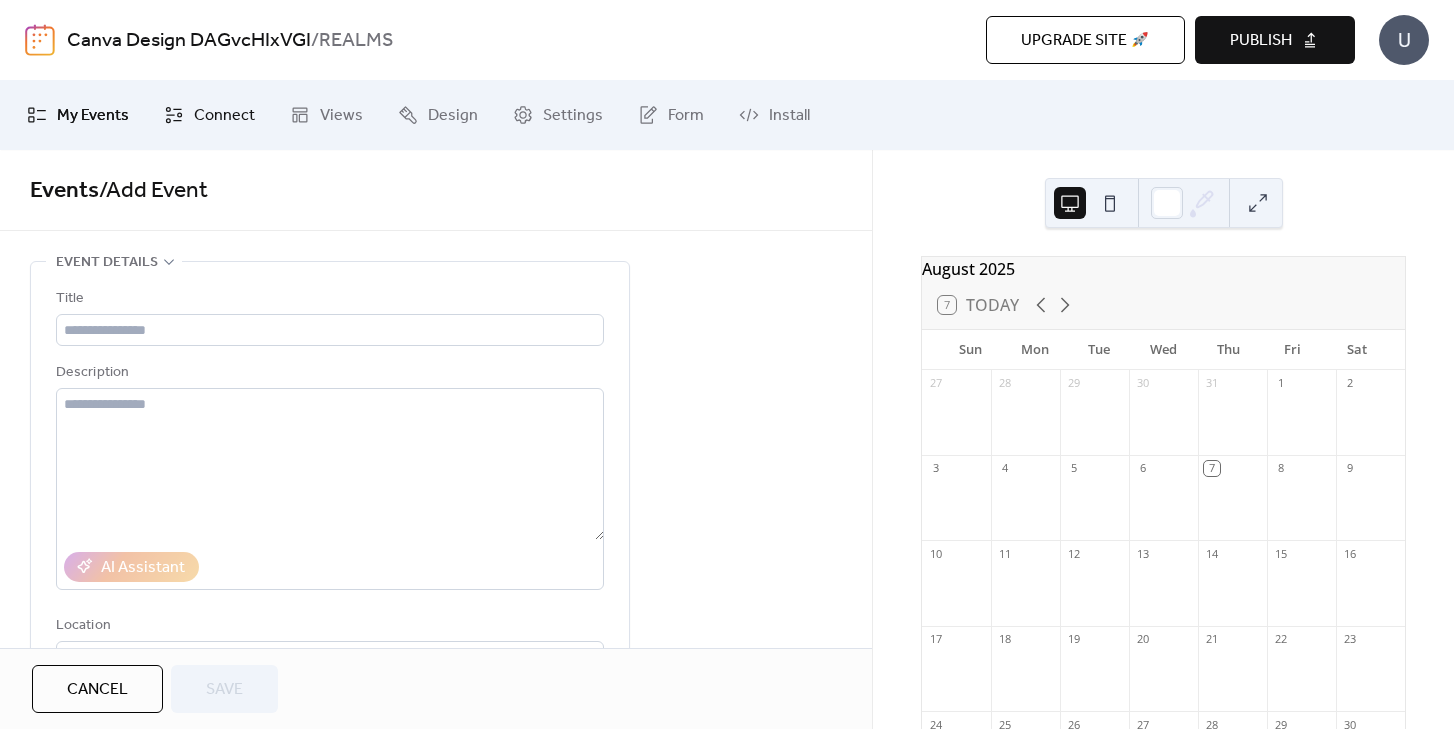 click on "Connect" at bounding box center [224, 116] 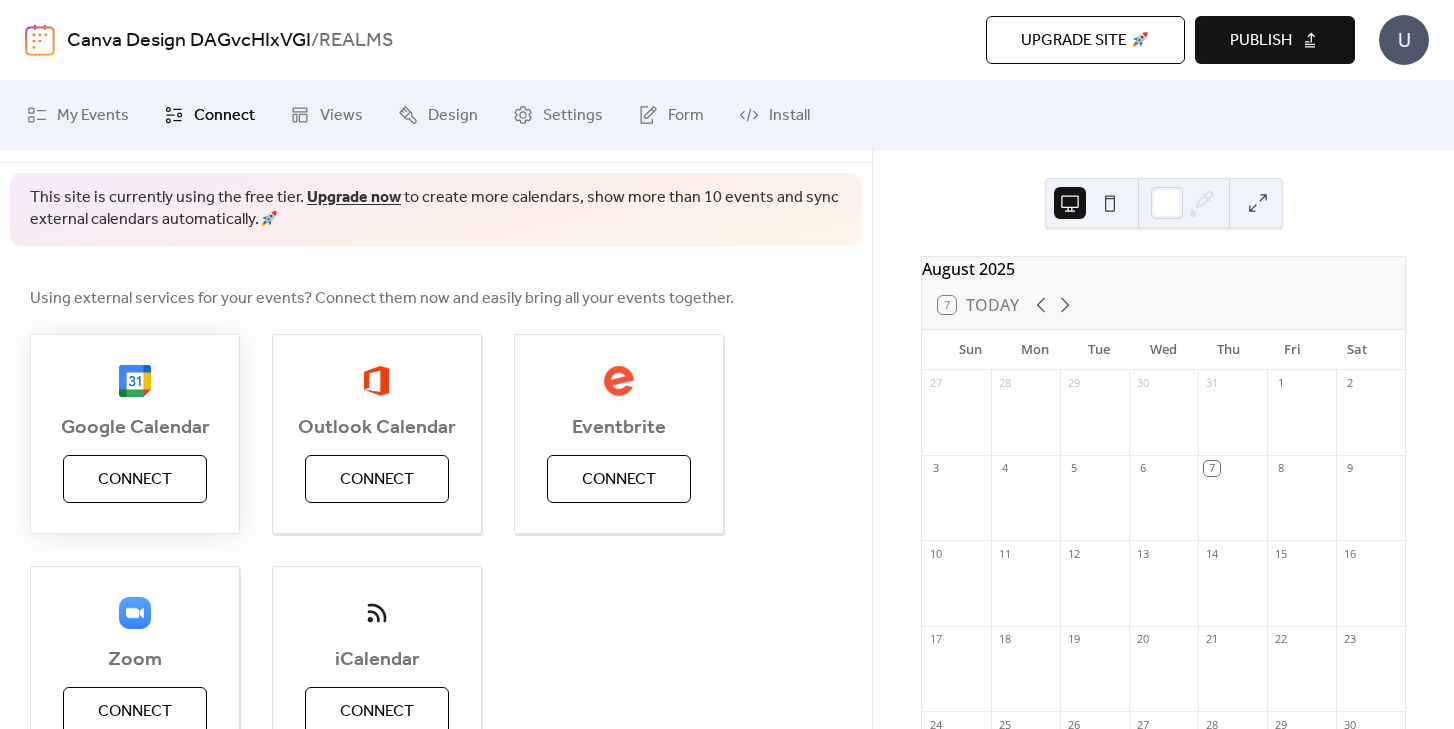 scroll, scrollTop: 0, scrollLeft: 0, axis: both 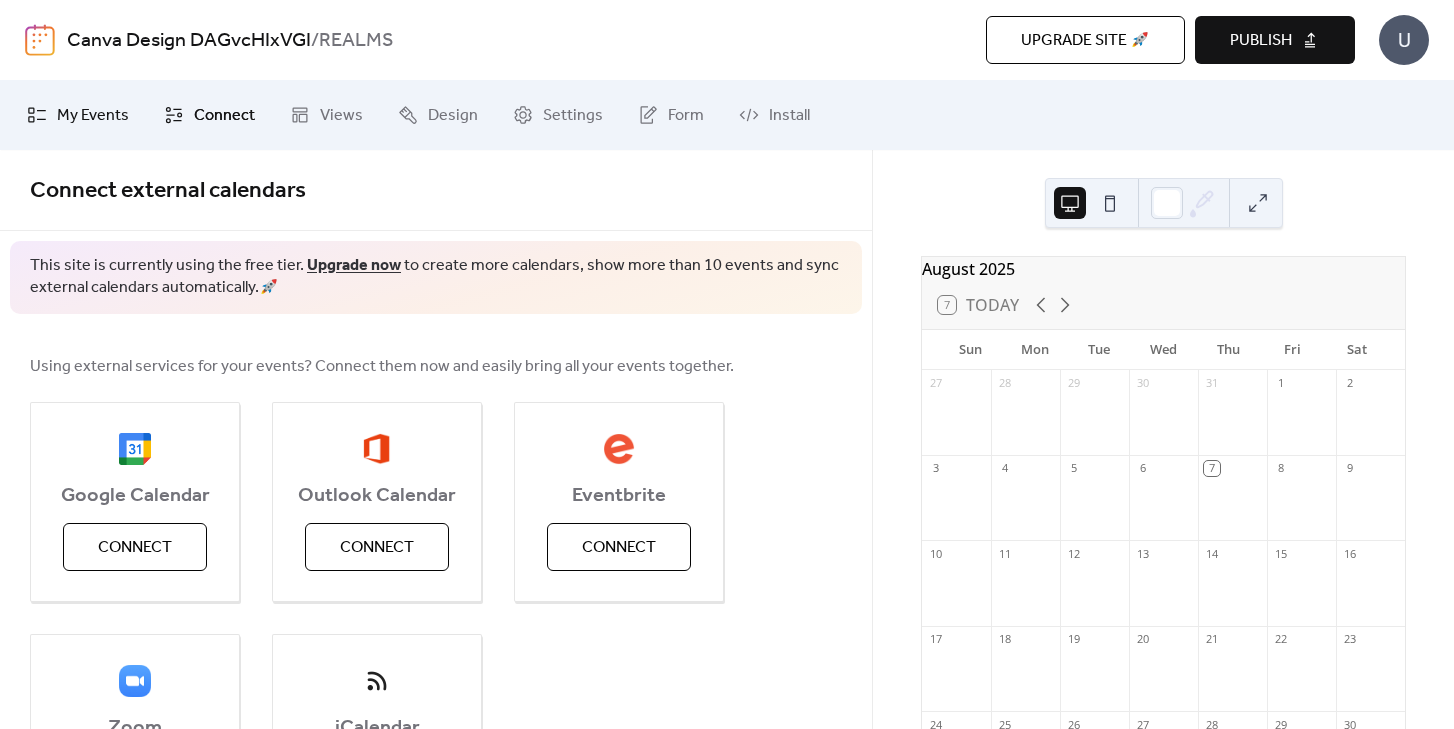 click on "My Events" at bounding box center [93, 116] 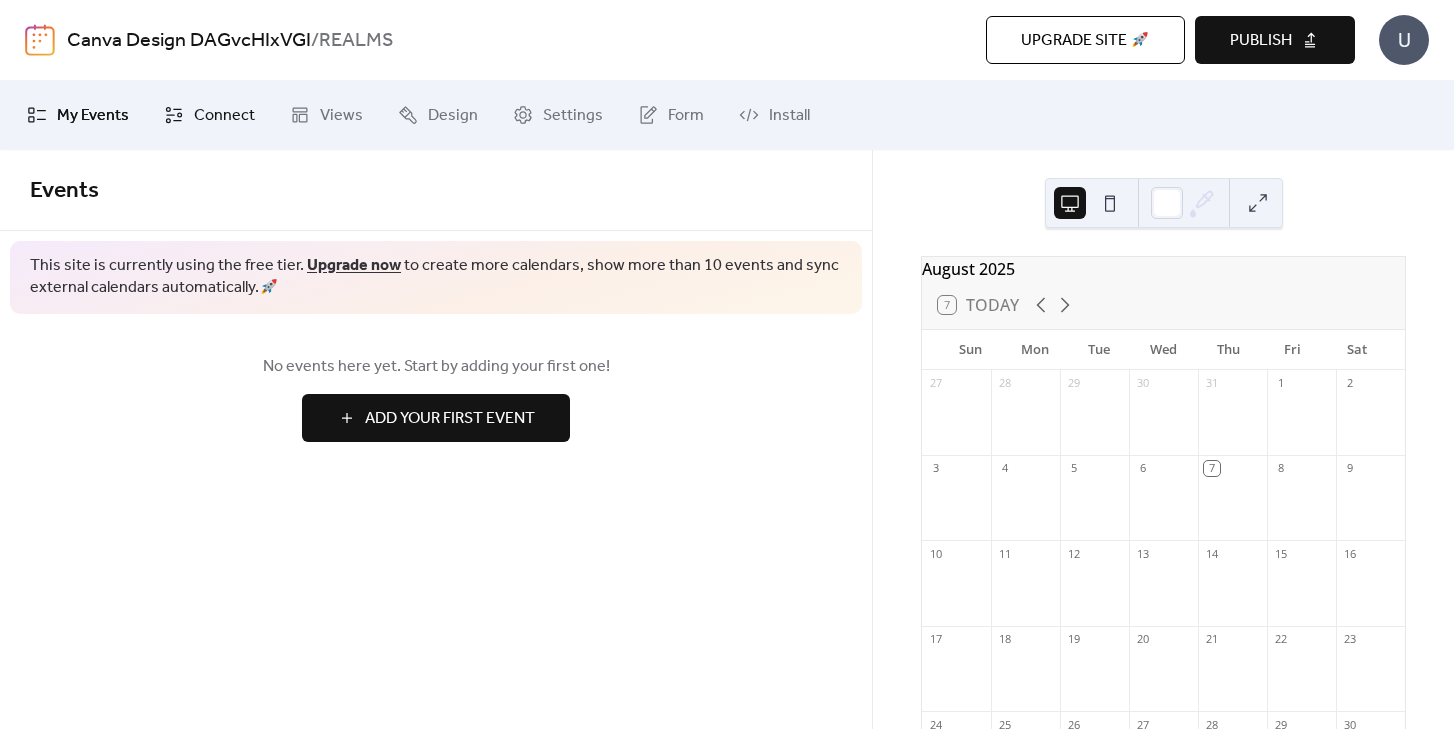 click on "Connect" at bounding box center [224, 116] 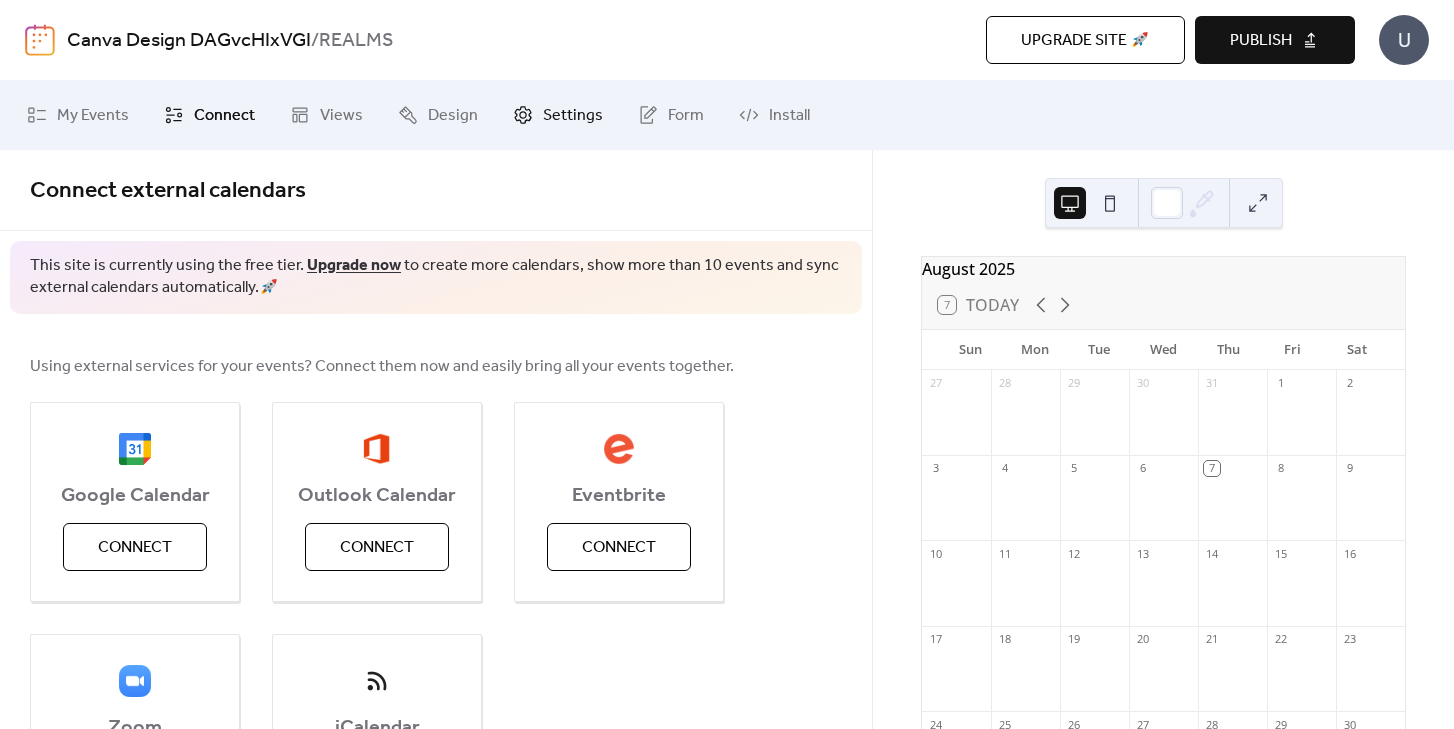 click on "Settings" at bounding box center [573, 116] 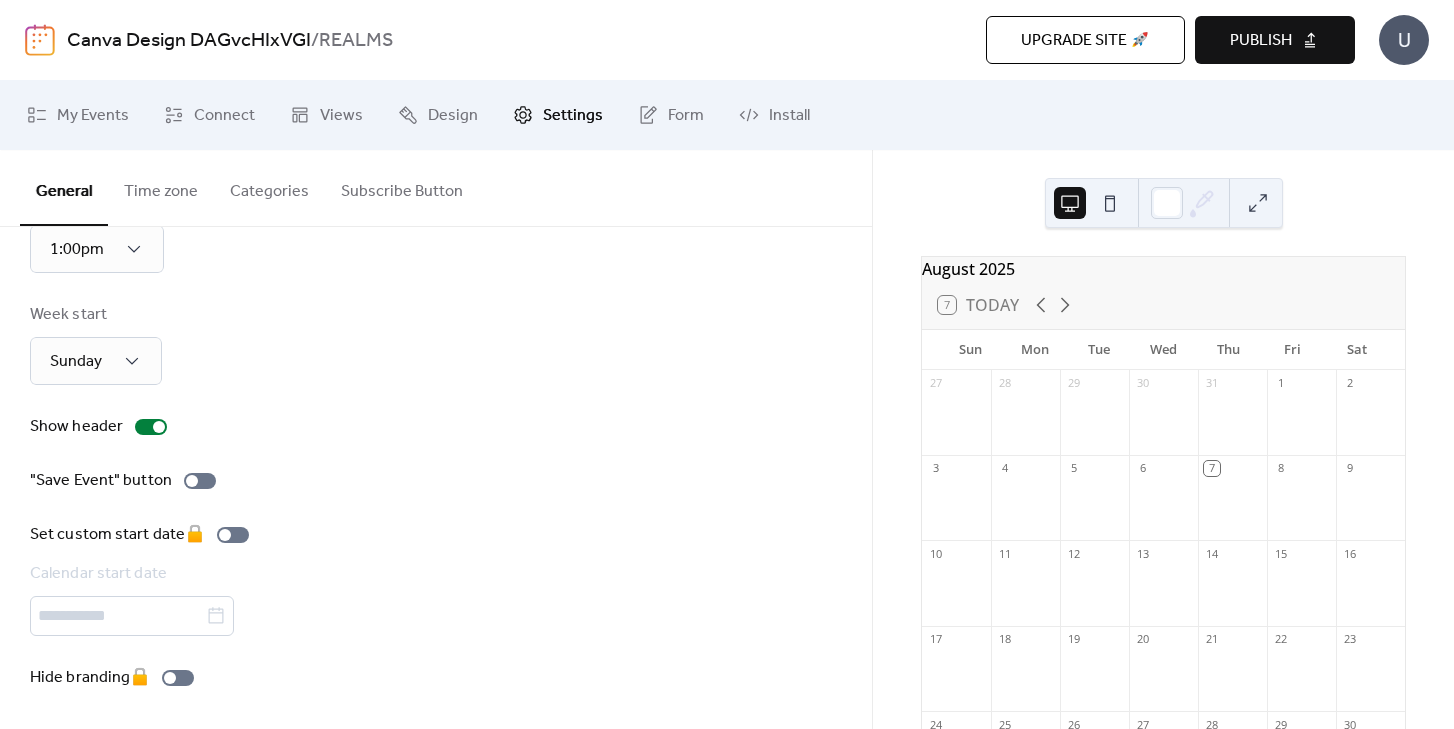 scroll, scrollTop: 0, scrollLeft: 0, axis: both 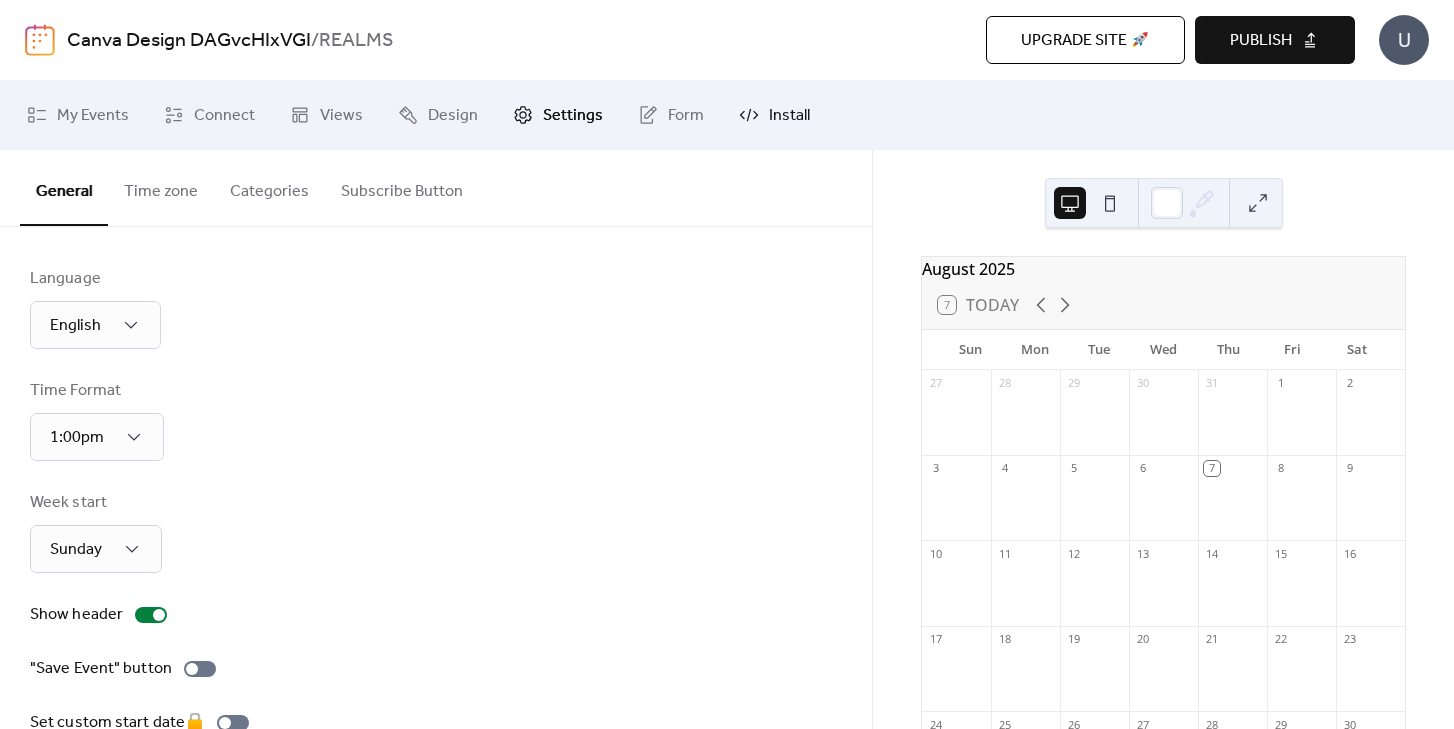 click on "Install" at bounding box center (774, 115) 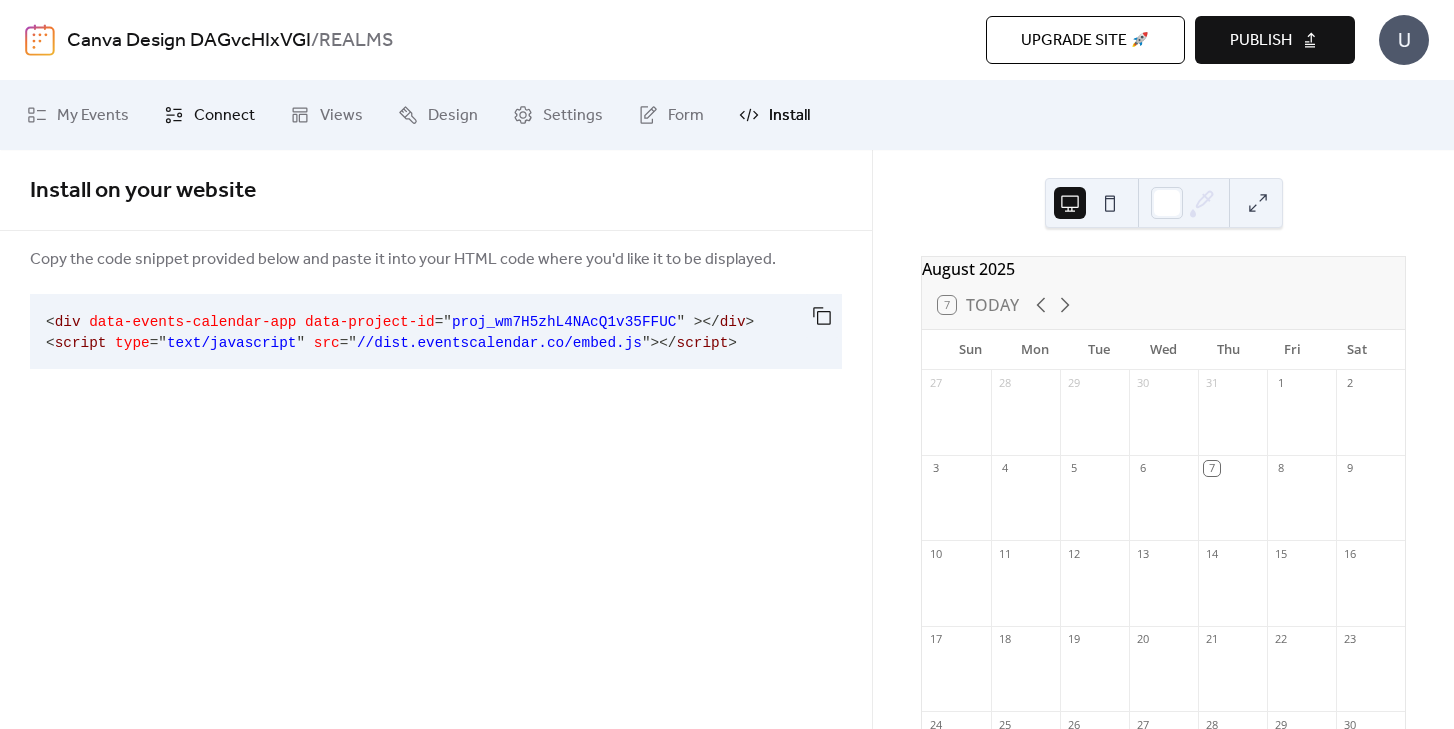 click on "Connect" at bounding box center (209, 115) 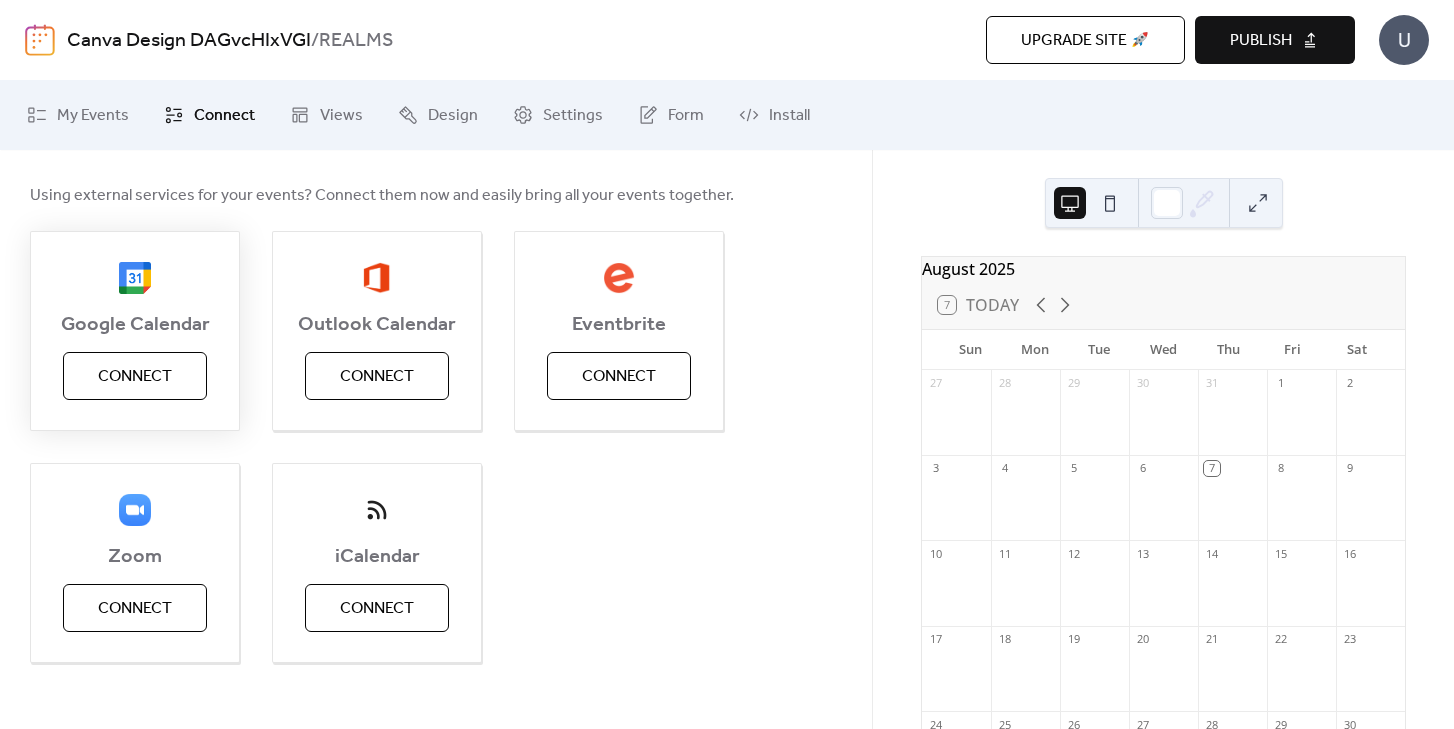 scroll, scrollTop: 0, scrollLeft: 0, axis: both 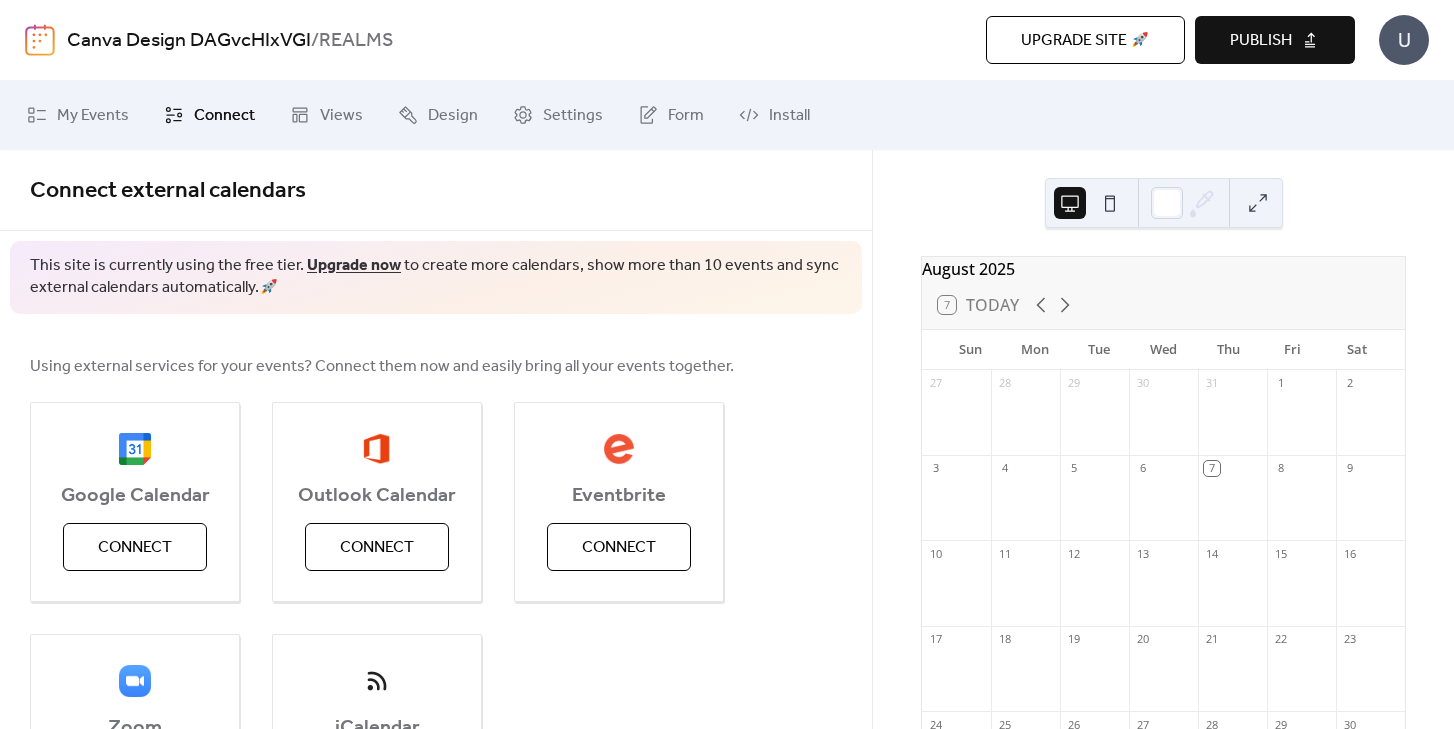 click on "Upgrade now" at bounding box center (354, 265) 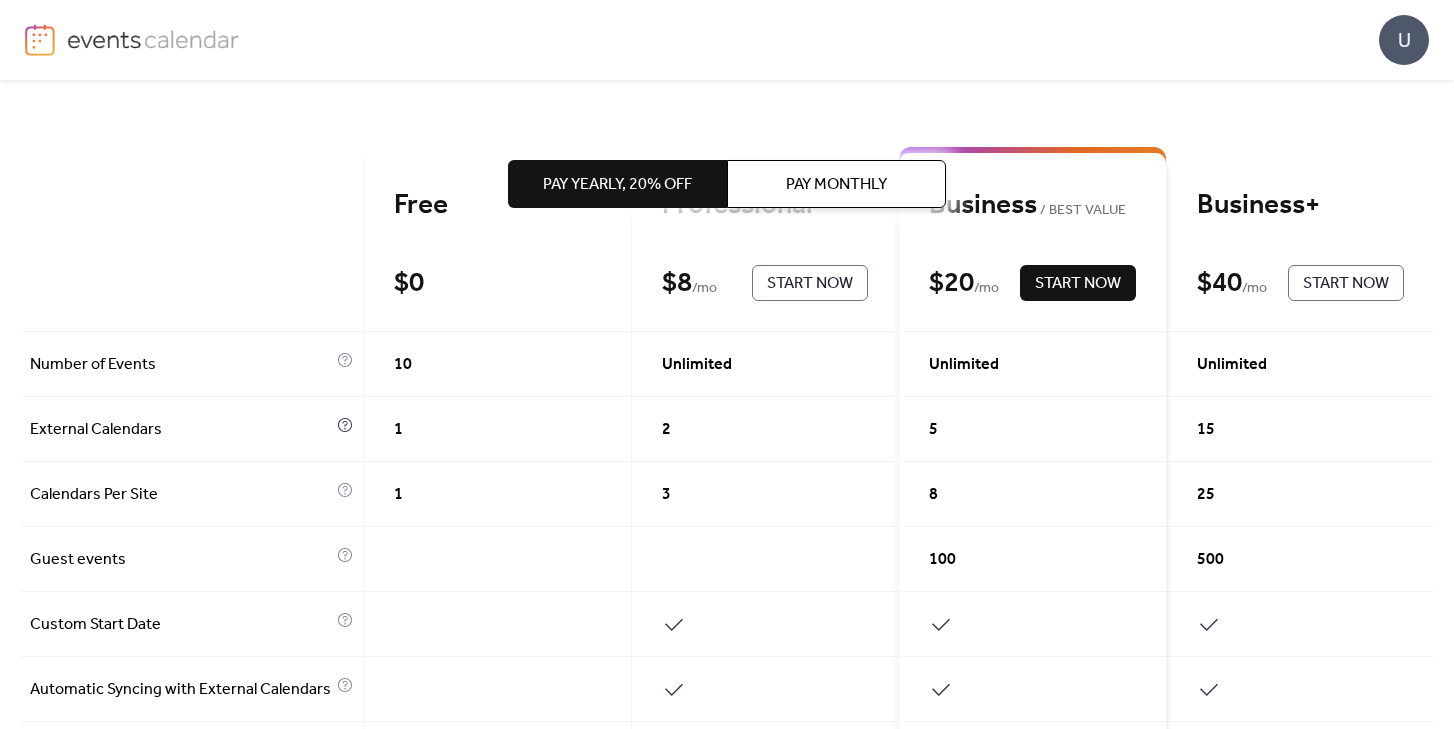 scroll, scrollTop: 0, scrollLeft: 0, axis: both 